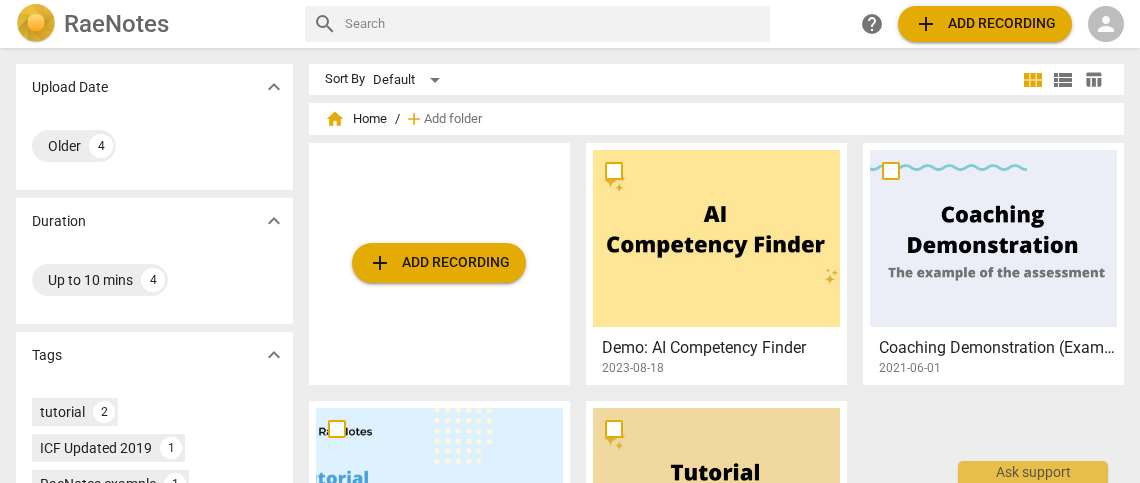 scroll, scrollTop: 0, scrollLeft: 0, axis: both 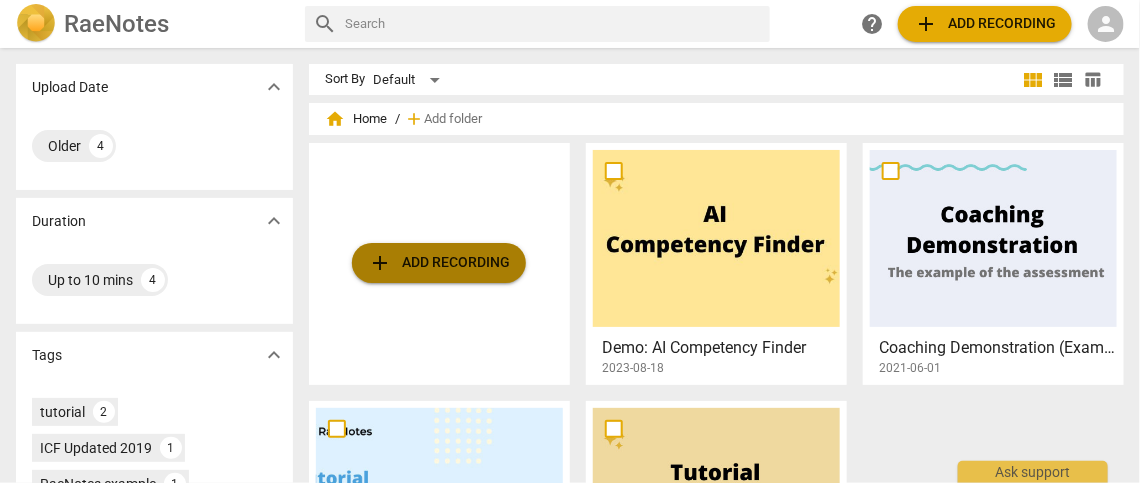 click on "add   Add recording" at bounding box center (439, 263) 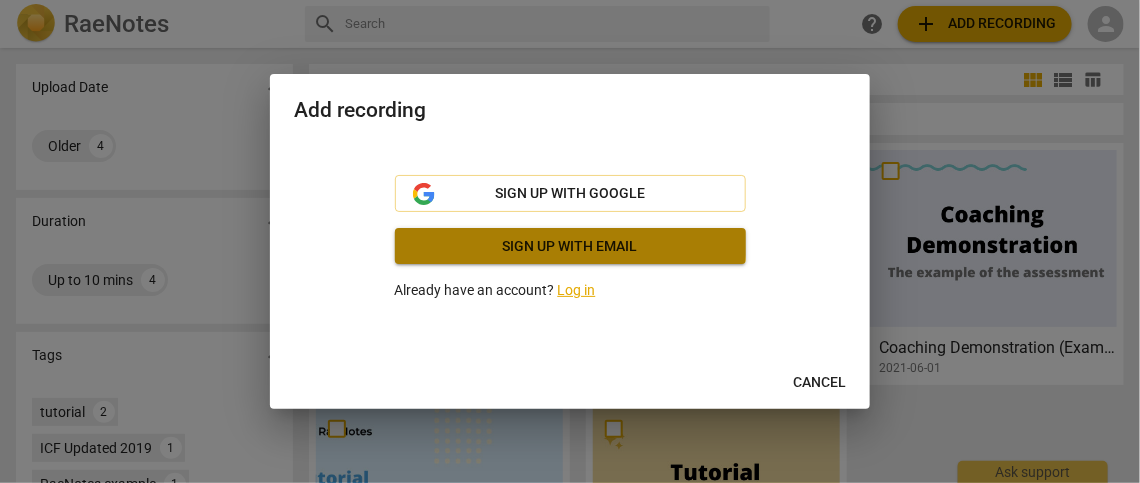 click on "Sign up with email" at bounding box center (570, 247) 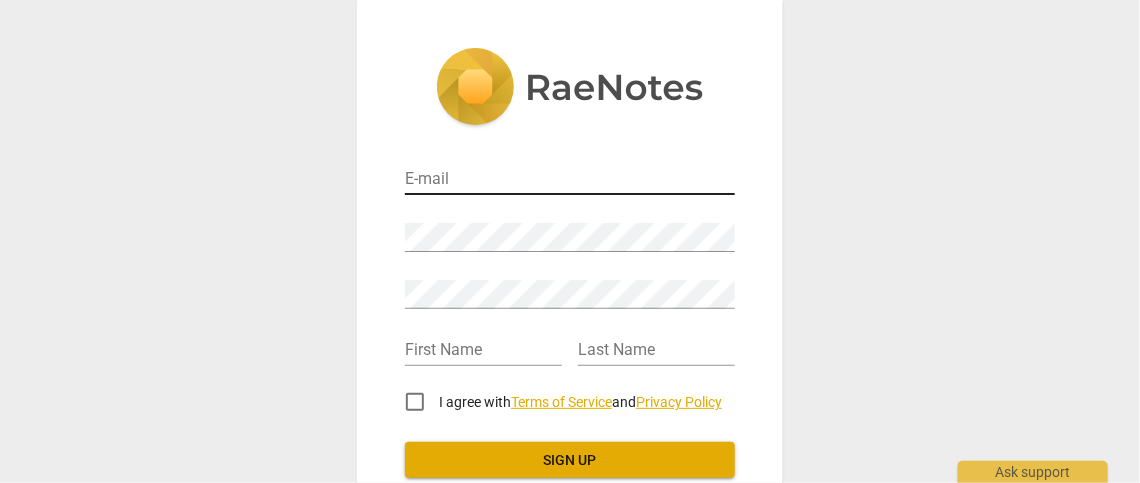 click at bounding box center [570, 180] 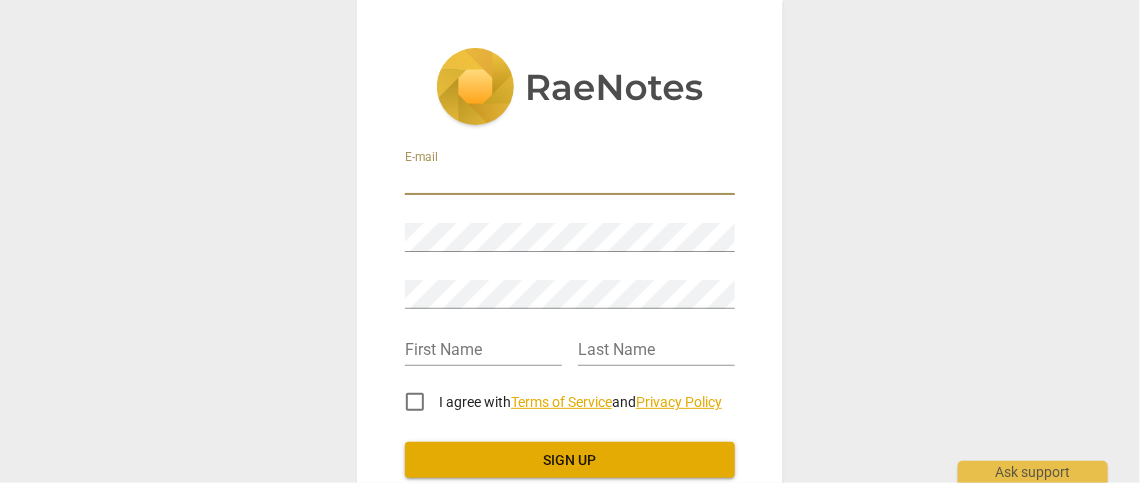type on "skang@khf.org" 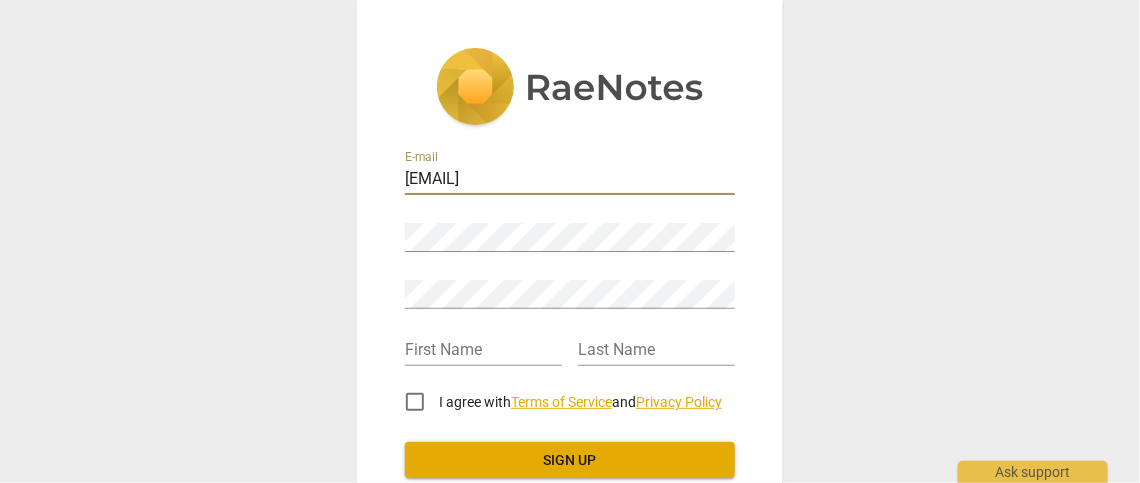 type on "Susan" 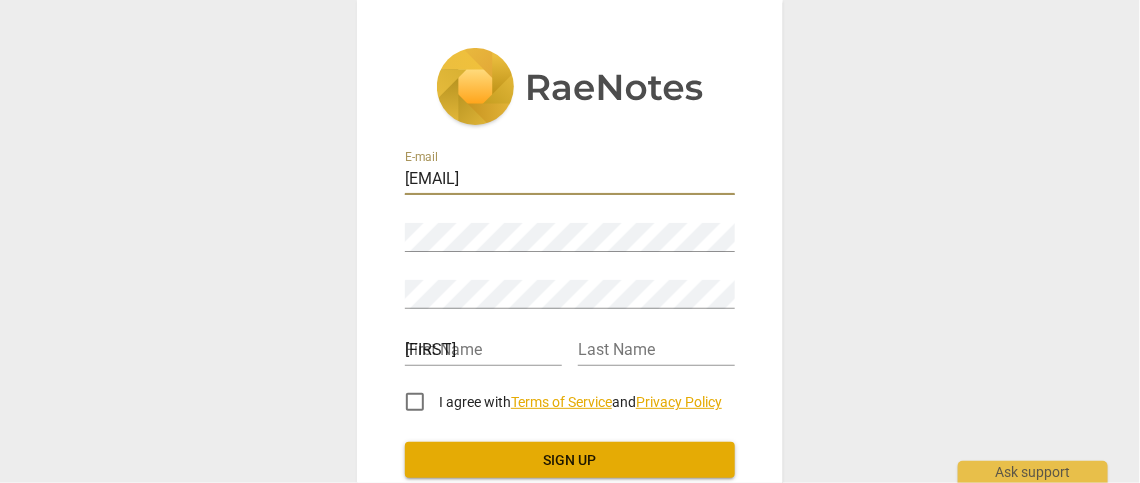 type on "Kang" 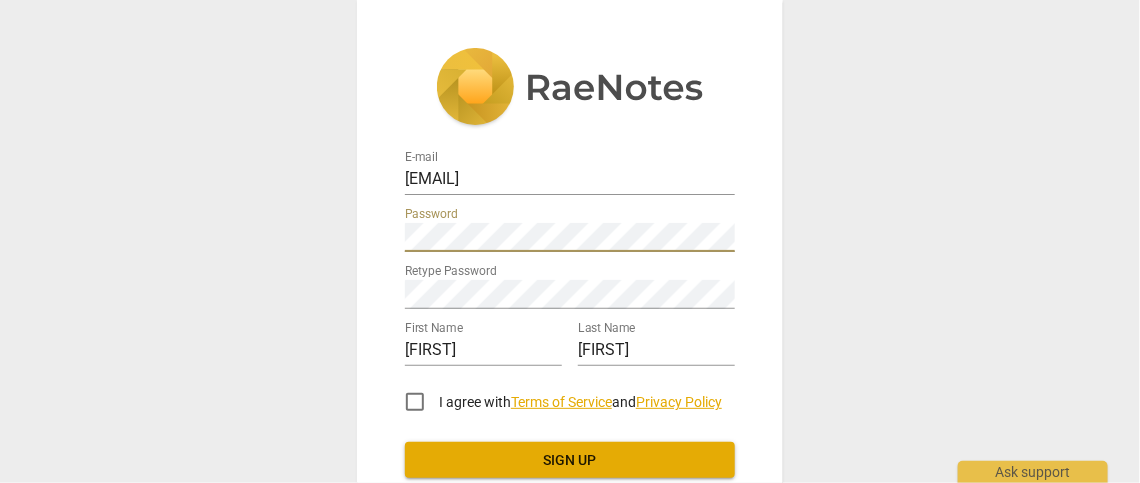 click on "Password" at bounding box center (570, 229) 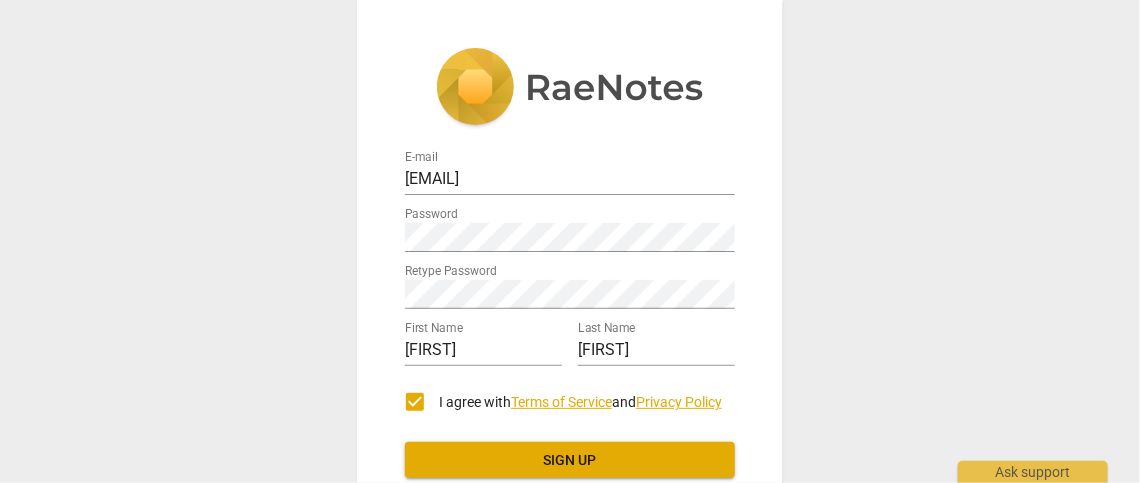 click on "Sign up" at bounding box center [570, 461] 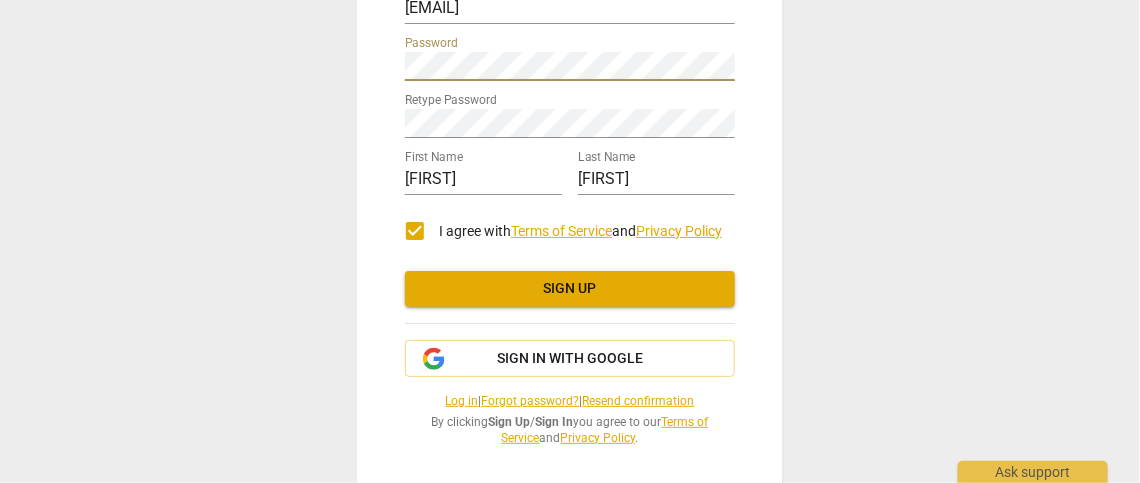 scroll, scrollTop: 200, scrollLeft: 0, axis: vertical 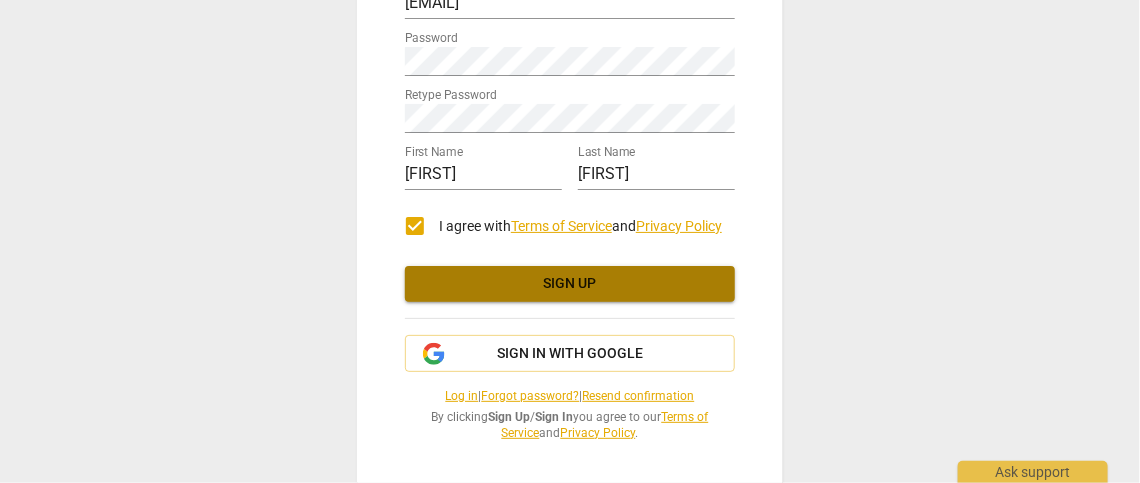 click on "Sign up" at bounding box center (570, 284) 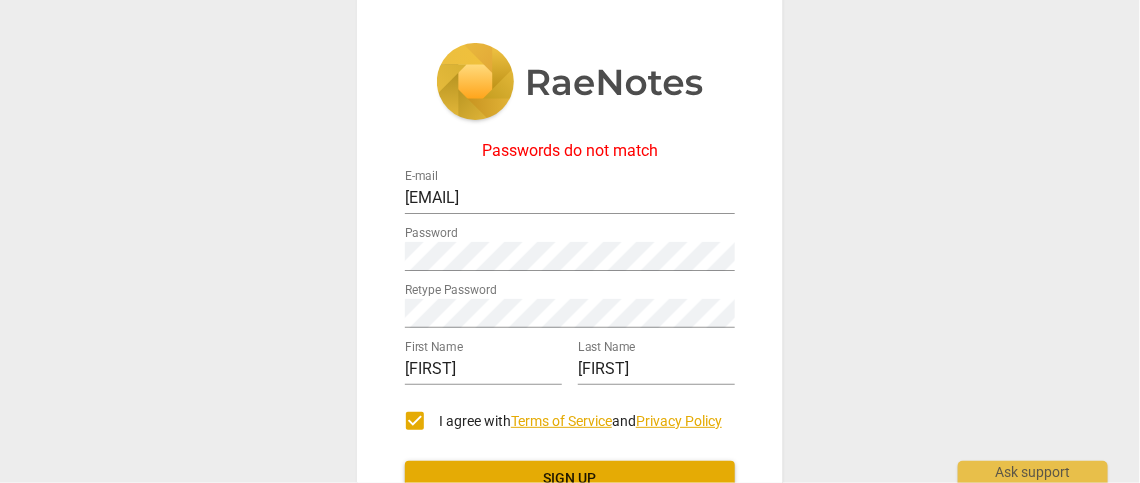 scroll, scrollTop: 0, scrollLeft: 0, axis: both 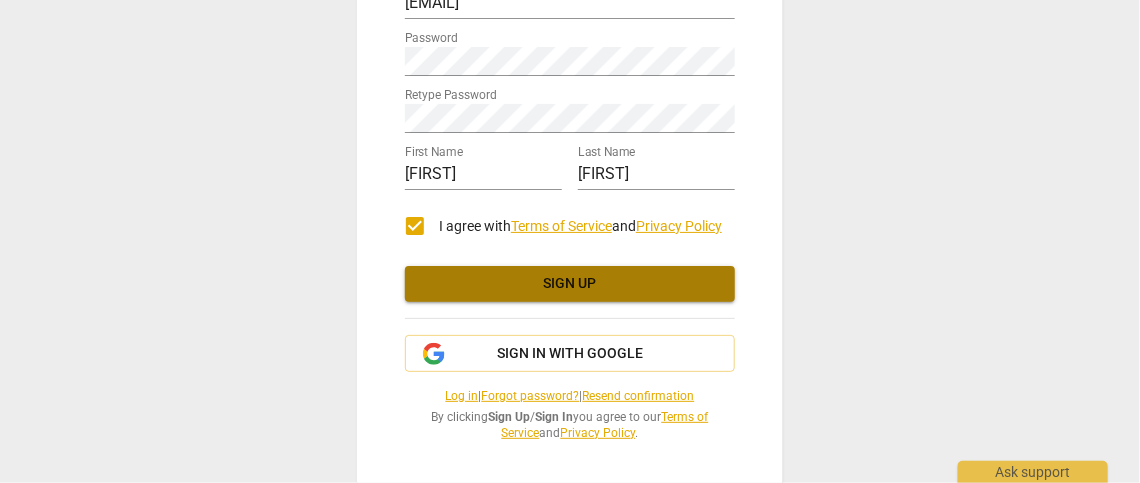 click on "Sign up" at bounding box center [570, 284] 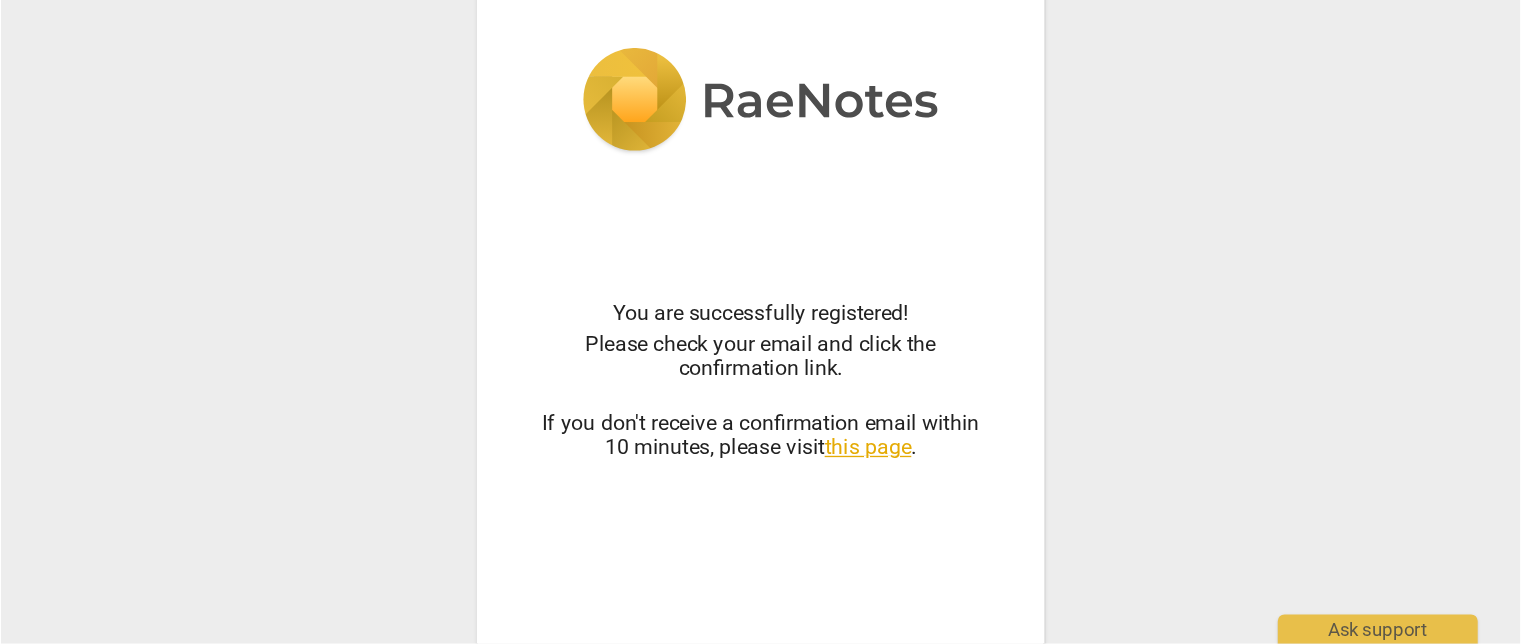 scroll, scrollTop: 0, scrollLeft: 0, axis: both 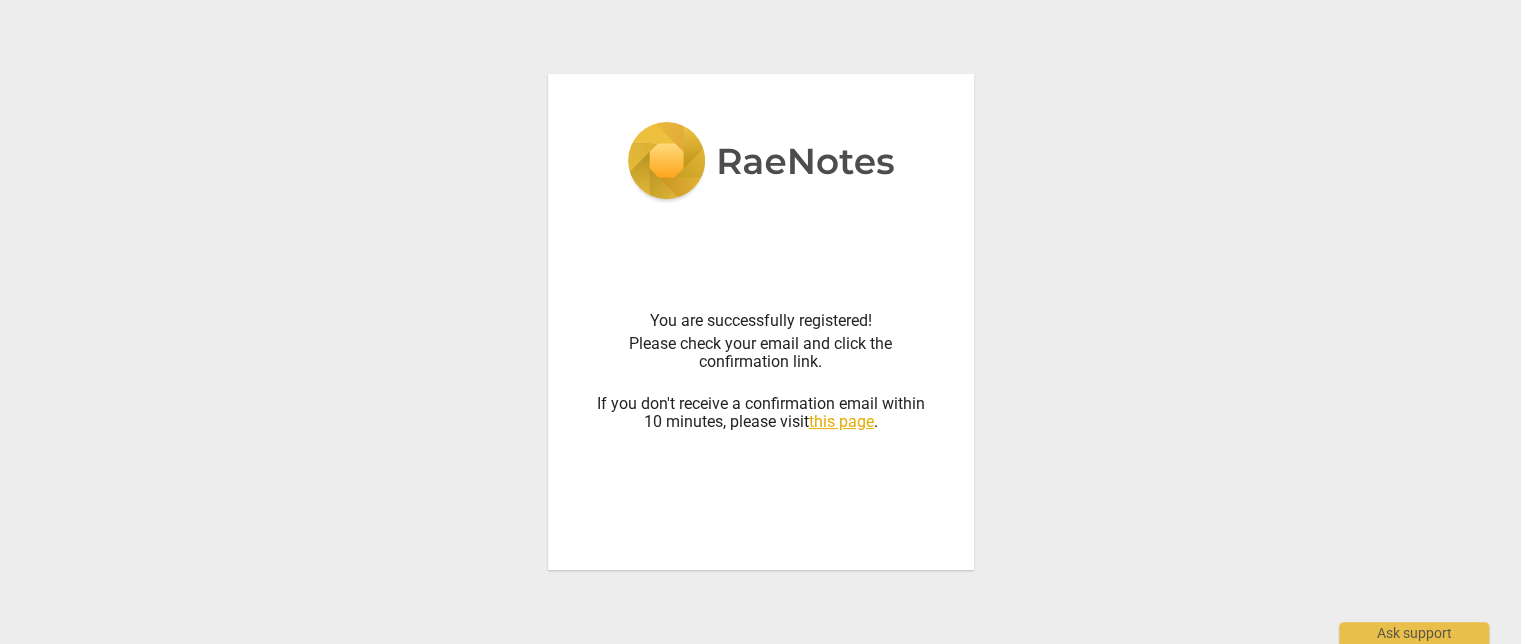 click on "You are successfully registered! Please check your email and click the confirmation link. If you don't receive a confirmation email within 10 minutes, please visit  this page ." at bounding box center (761, 369) 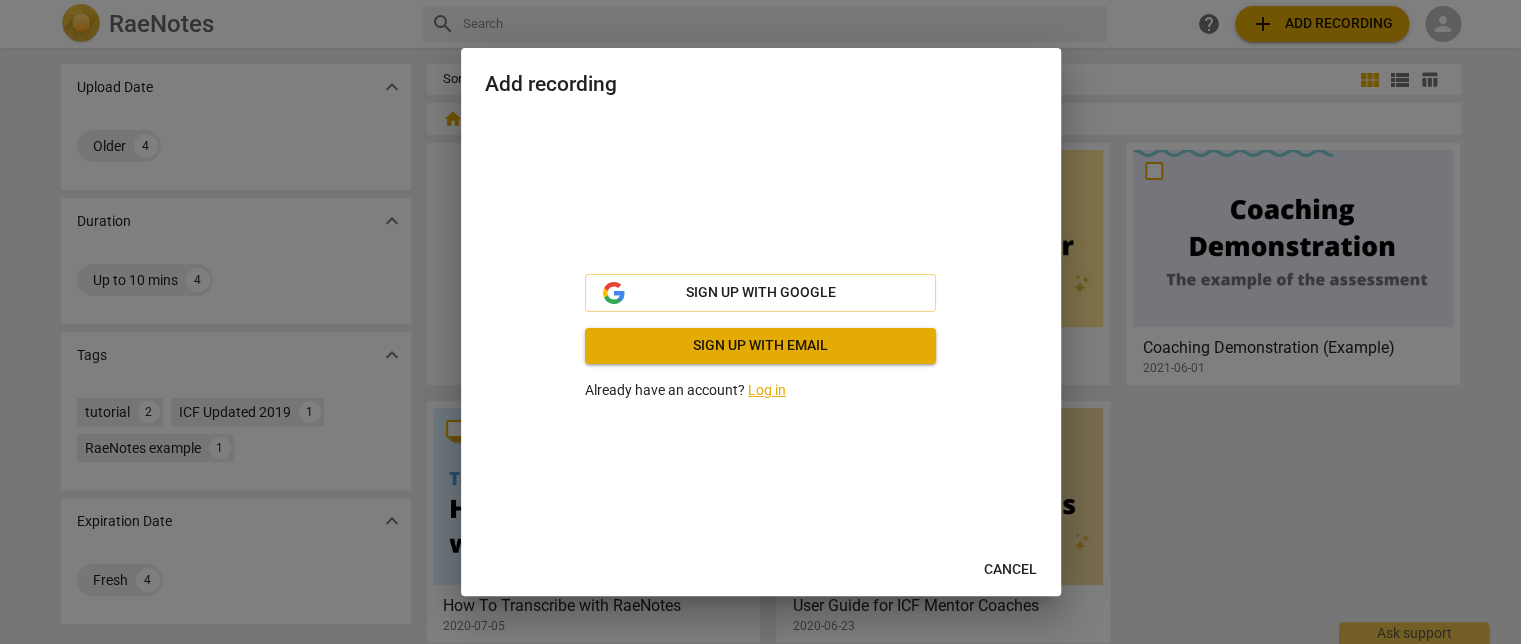 drag, startPoint x: 1433, startPoint y: 551, endPoint x: 1001, endPoint y: 485, distance: 437.01257 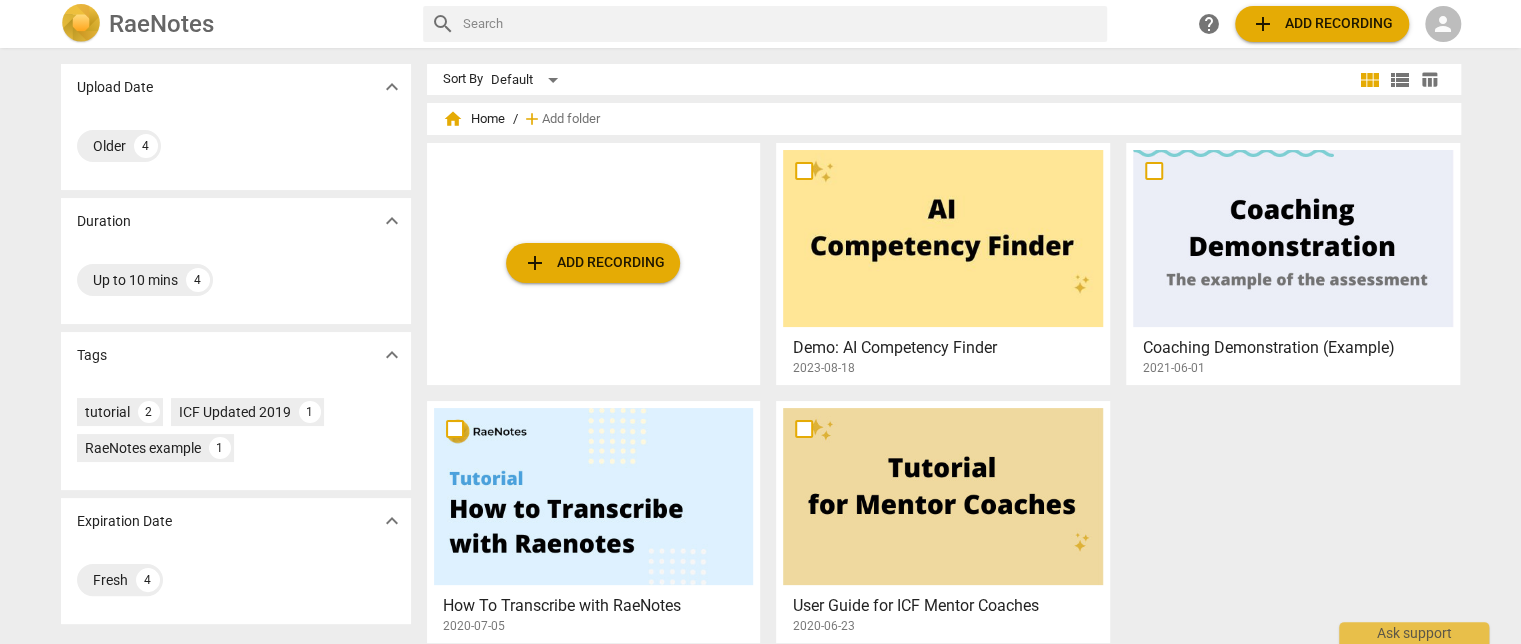 click on "add   Add recording" at bounding box center [593, 263] 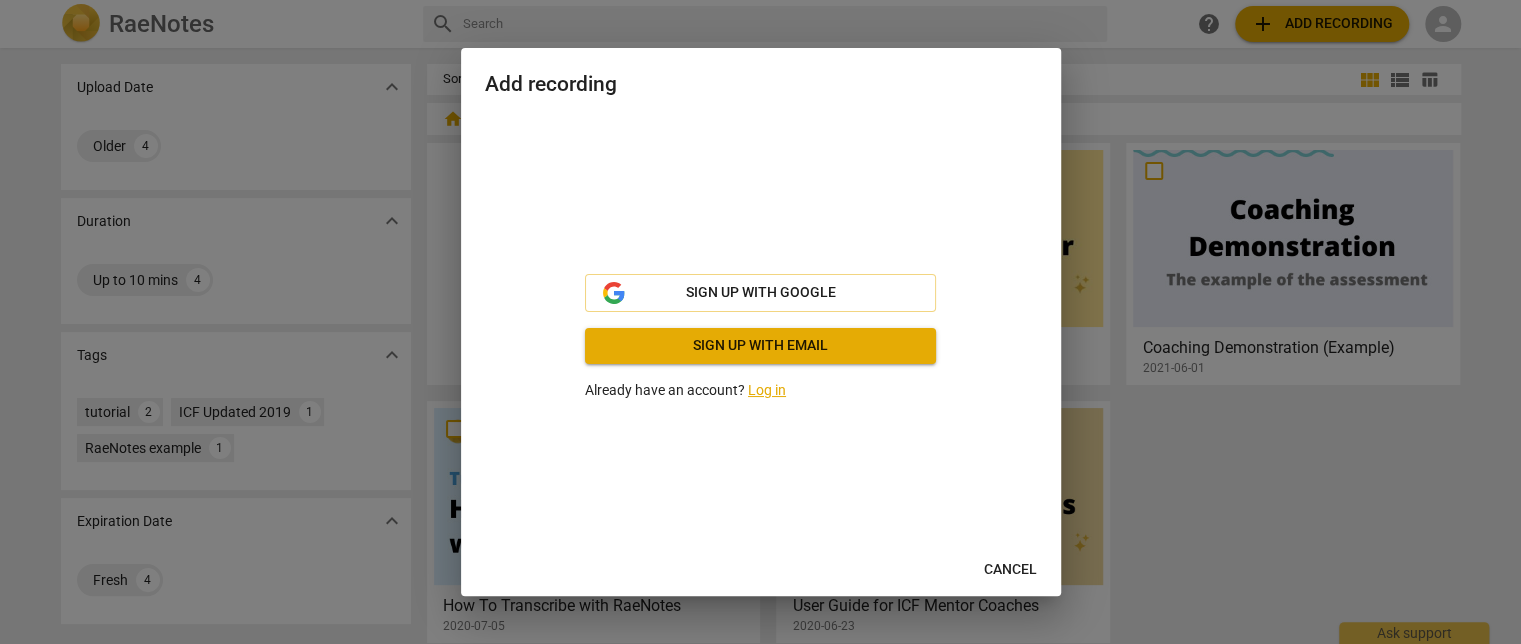 click on "Log in" at bounding box center [767, 390] 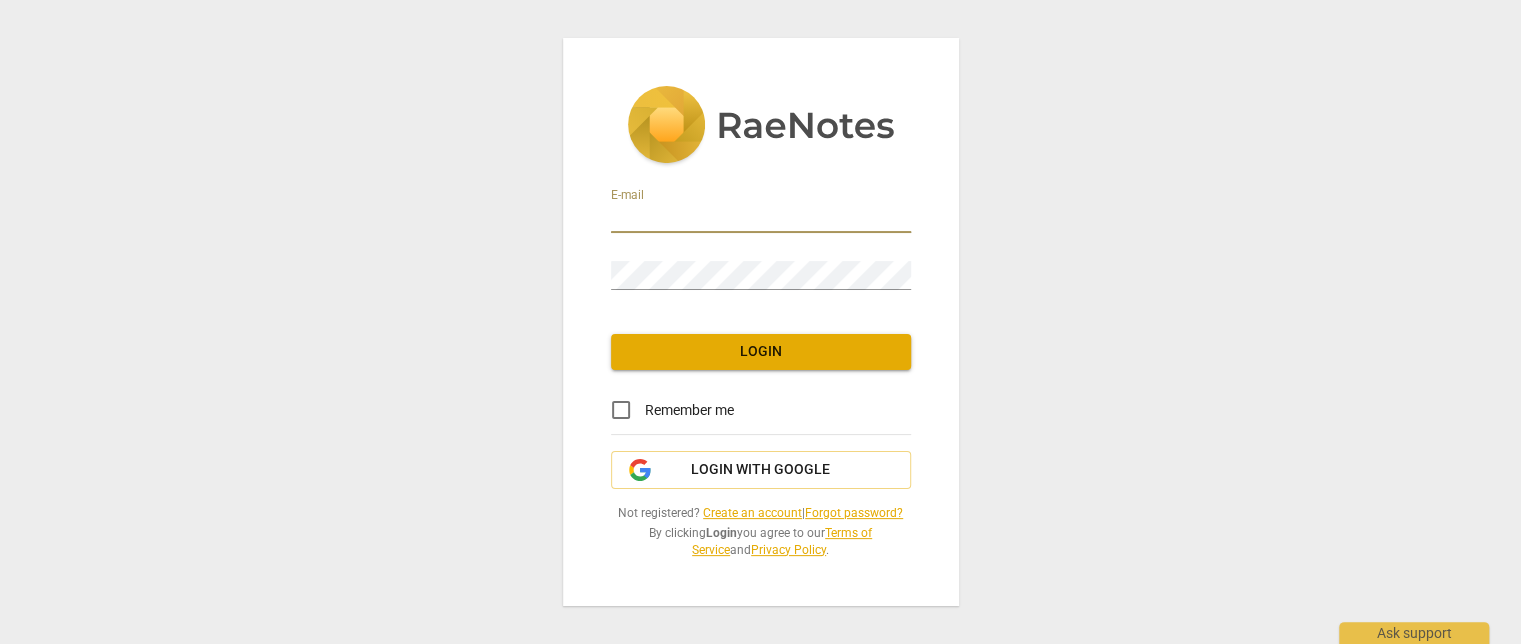 drag, startPoint x: 700, startPoint y: 213, endPoint x: 708, endPoint y: 222, distance: 12.0415945 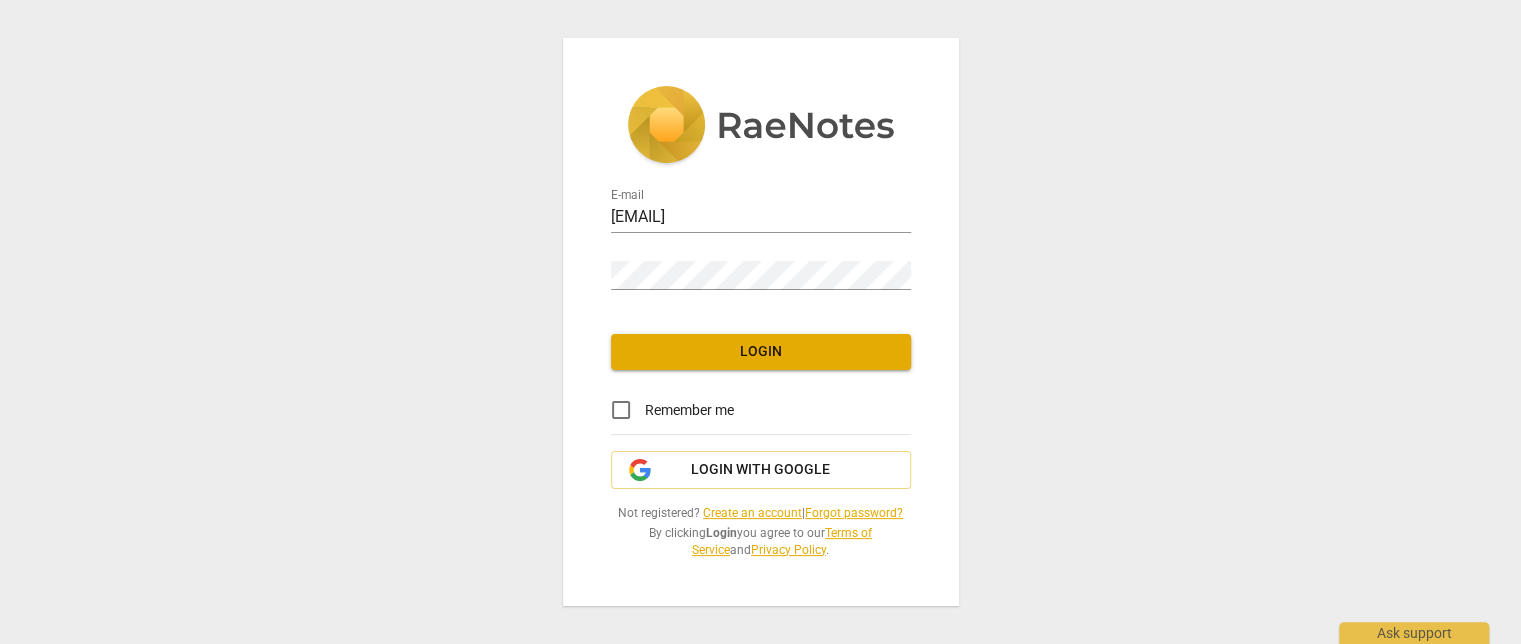 drag, startPoint x: 1276, startPoint y: 236, endPoint x: 835, endPoint y: 326, distance: 450.09 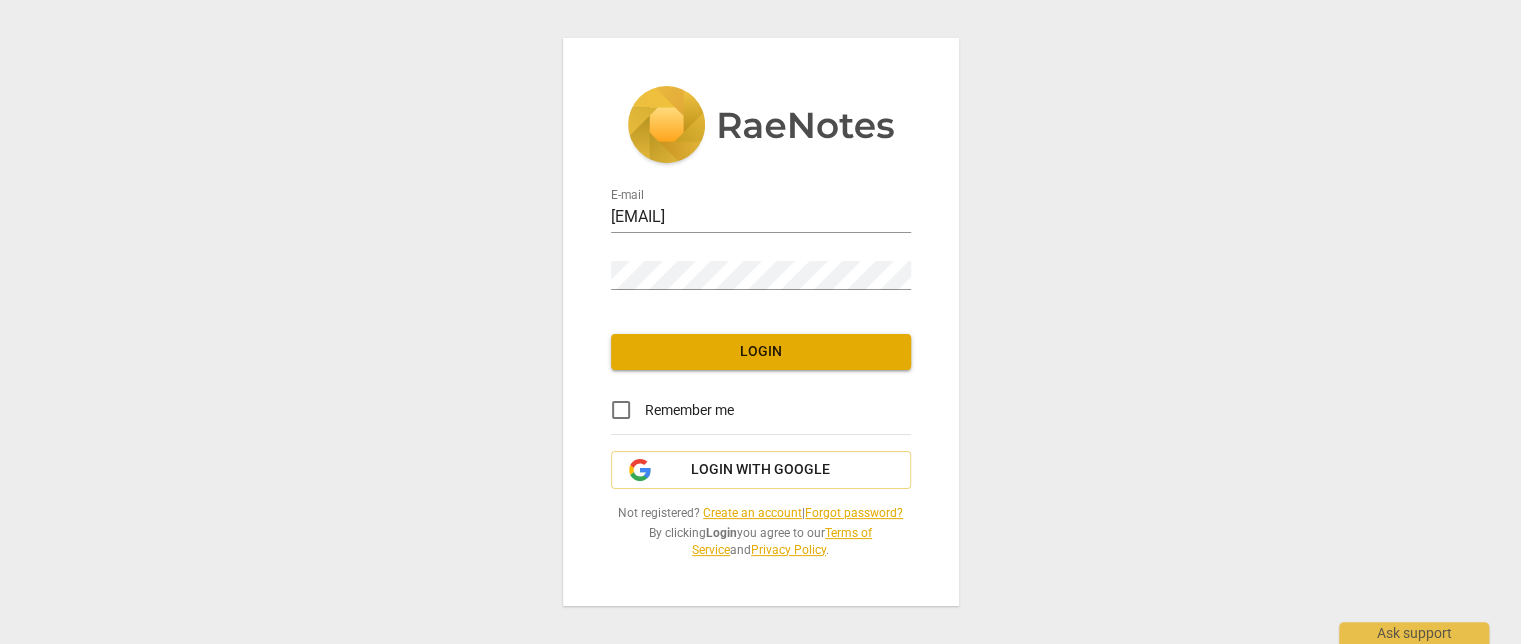 click on "E-mail skang@khf.org Password Login Remember me Login with Google Not registered?   Create an account    |    Forgot password? By clicking  Login  you agree to our  Terms of Service  and  Privacy Policy ." at bounding box center (760, 322) 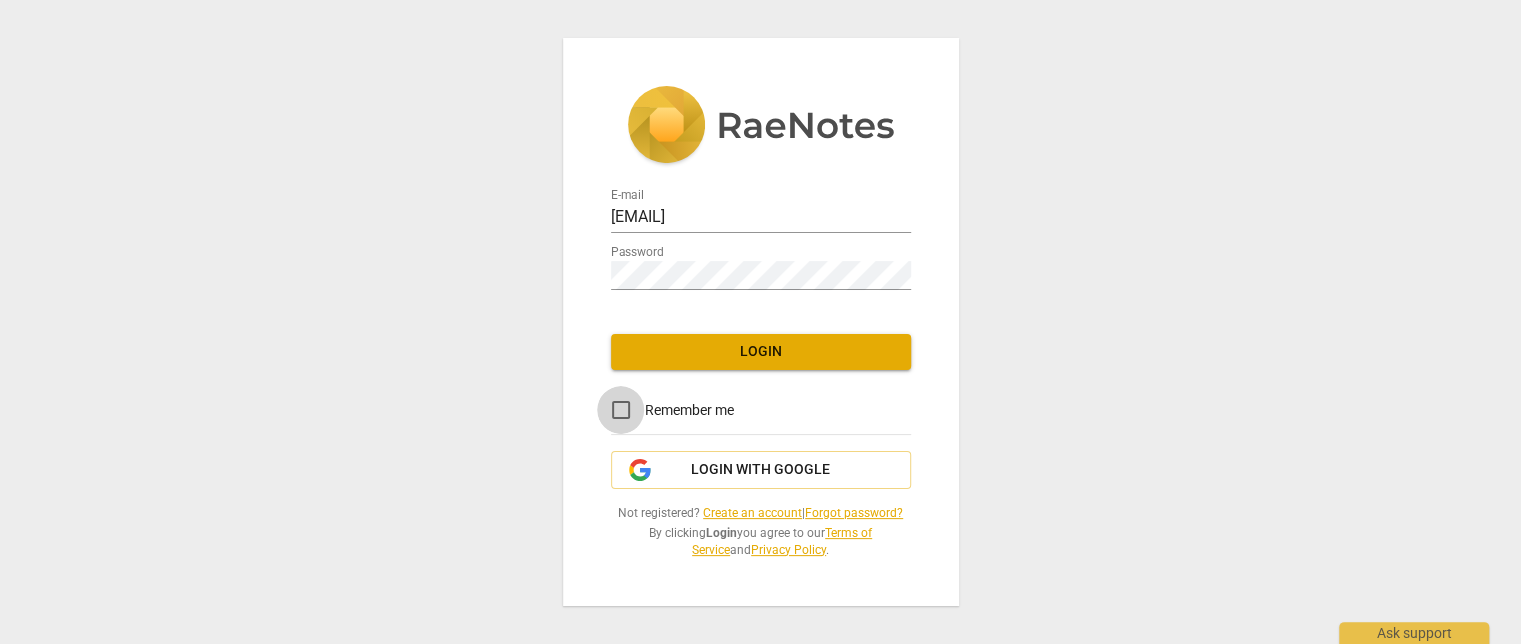 drag, startPoint x: 613, startPoint y: 408, endPoint x: 762, endPoint y: 359, distance: 156.85025 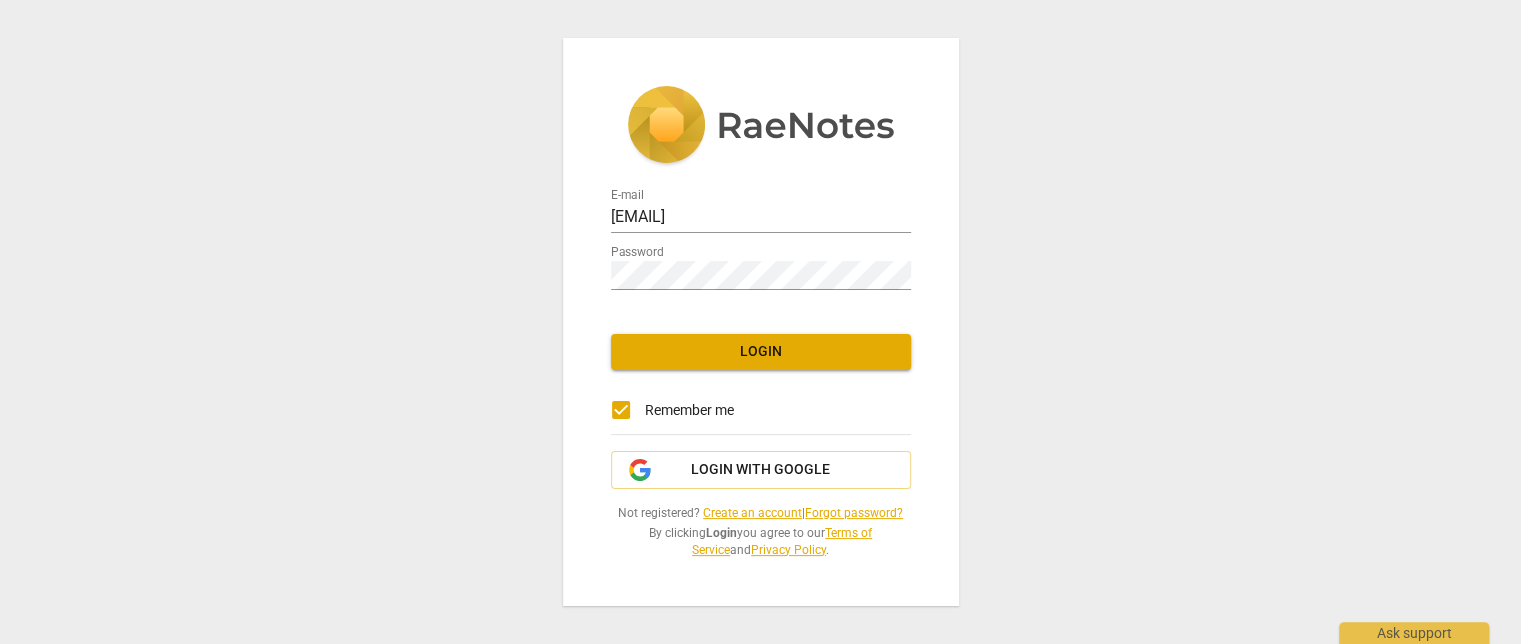 click on "Login" at bounding box center [761, 352] 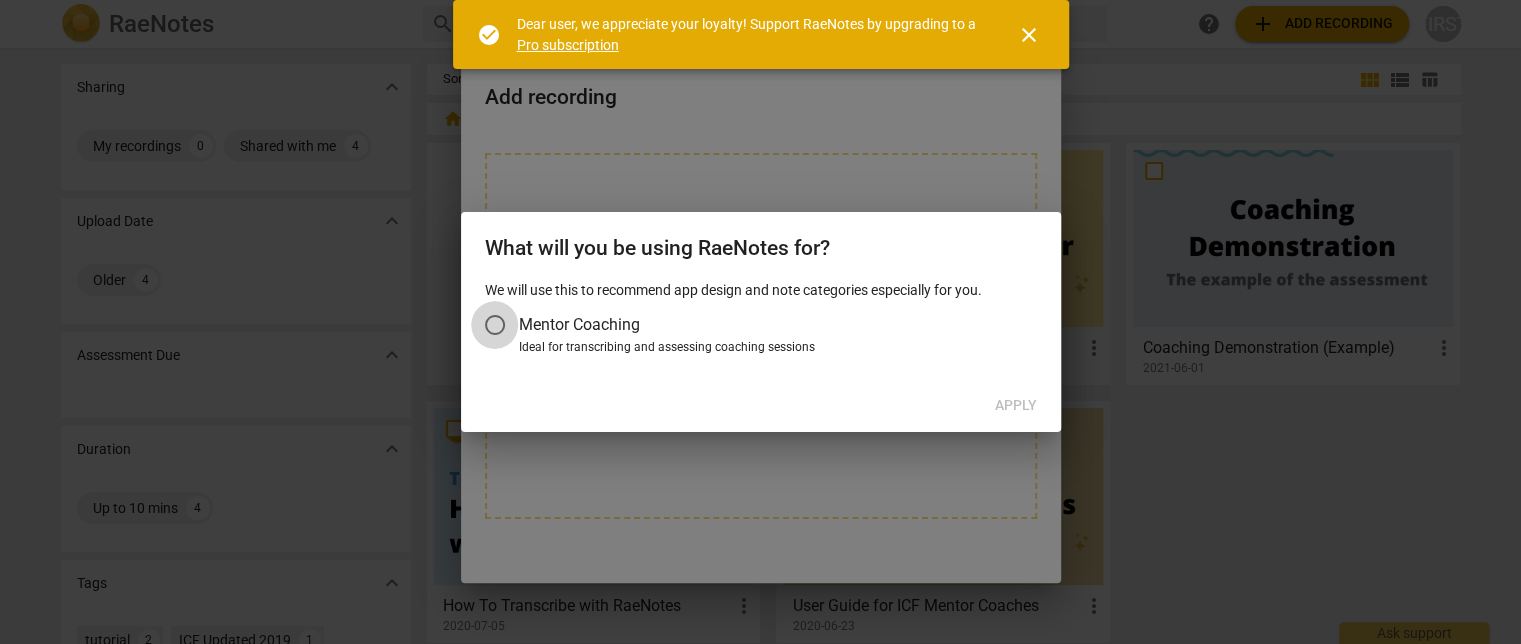 click on "Mentor Coaching" at bounding box center [495, 325] 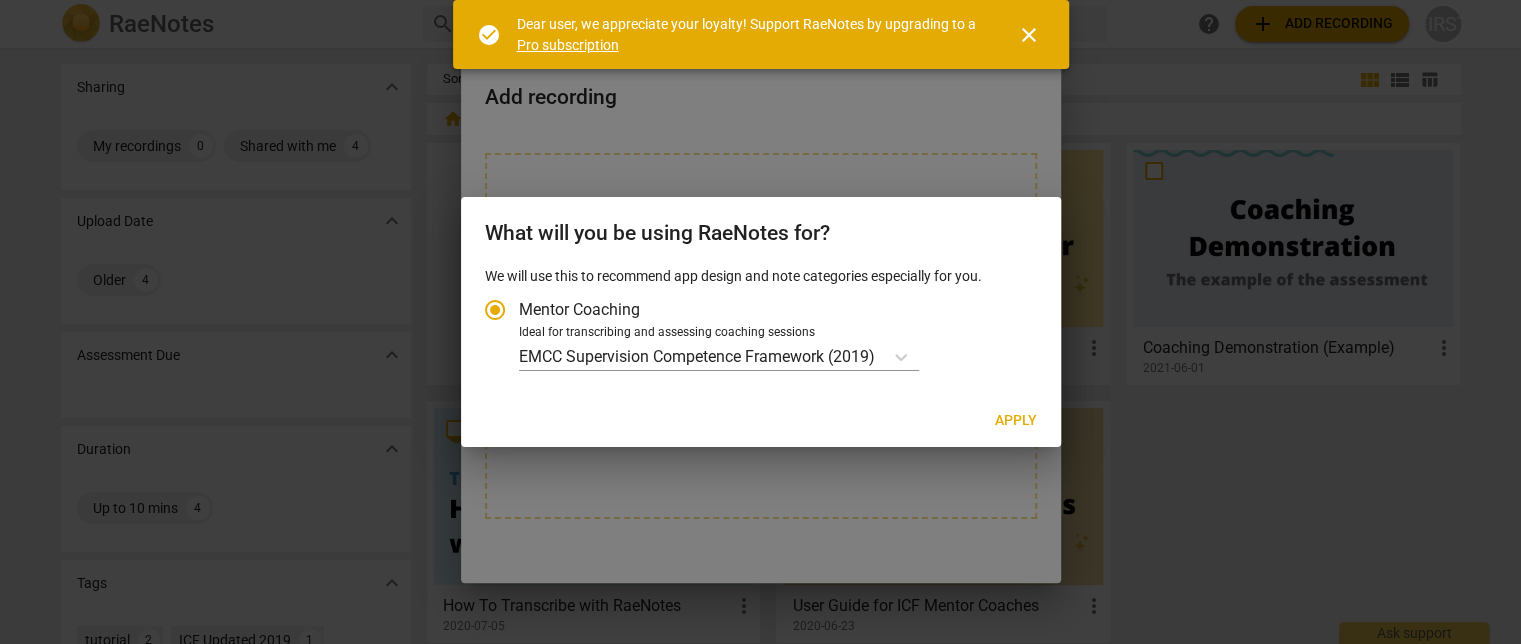 click on "Apply" at bounding box center (1016, 421) 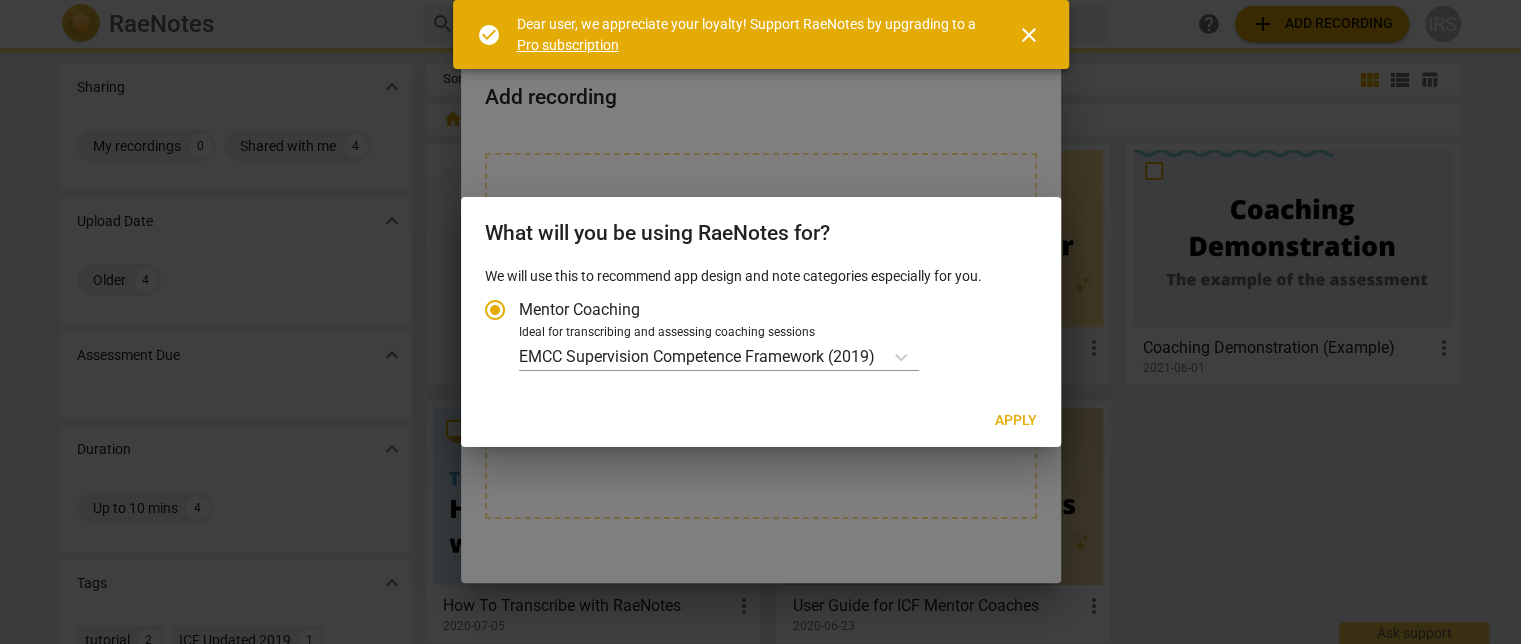 radio on "false" 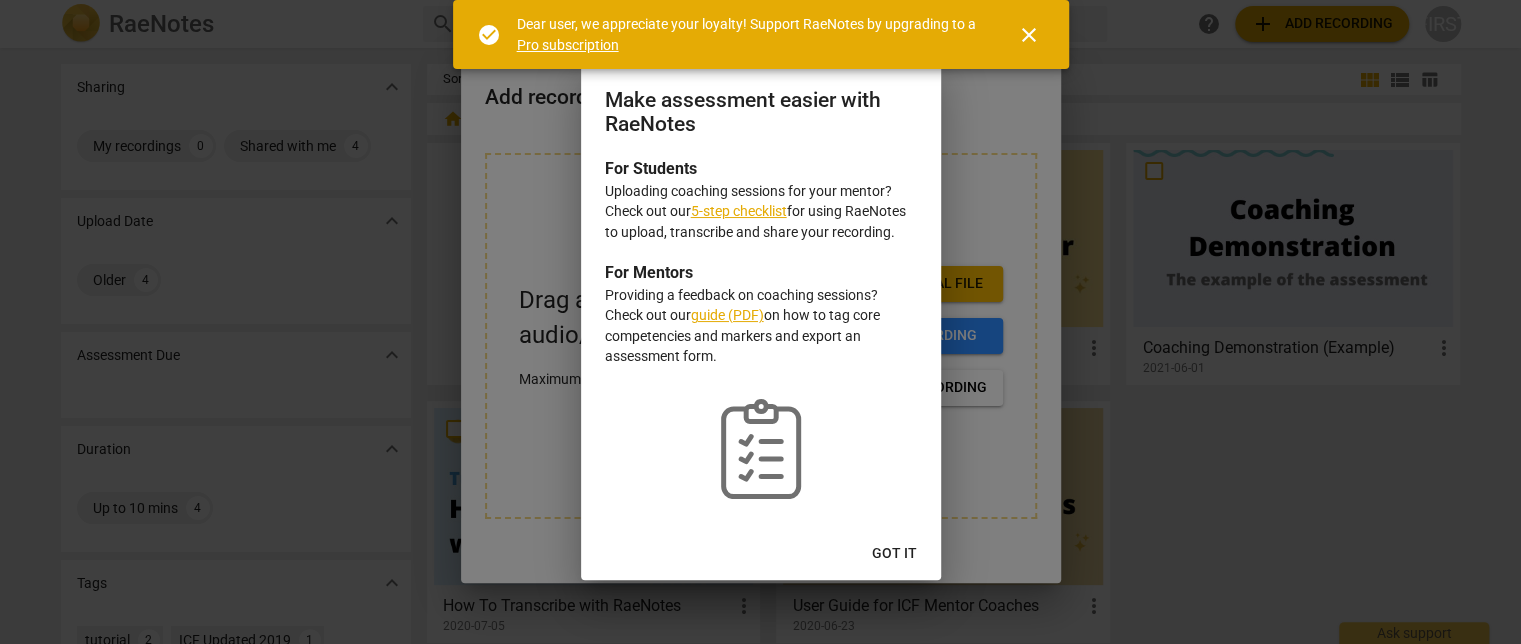 click on "close" at bounding box center [1029, 35] 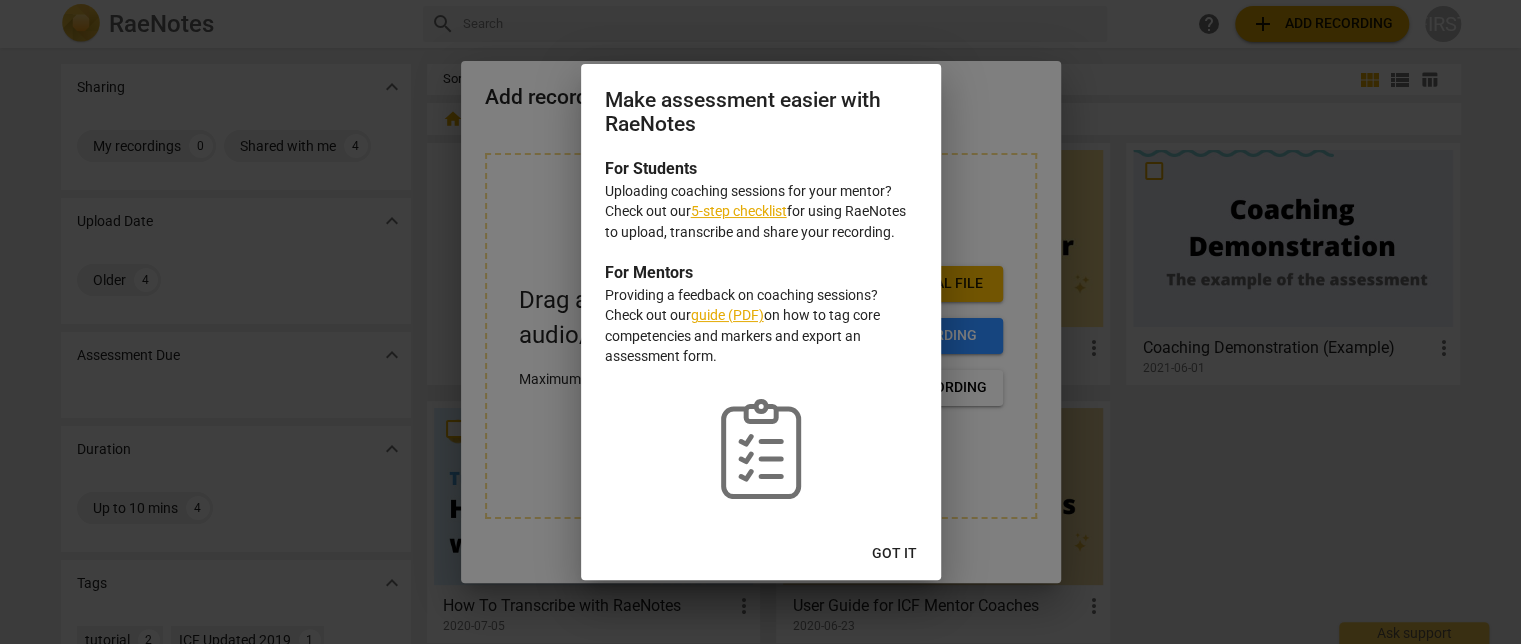 click at bounding box center (760, 322) 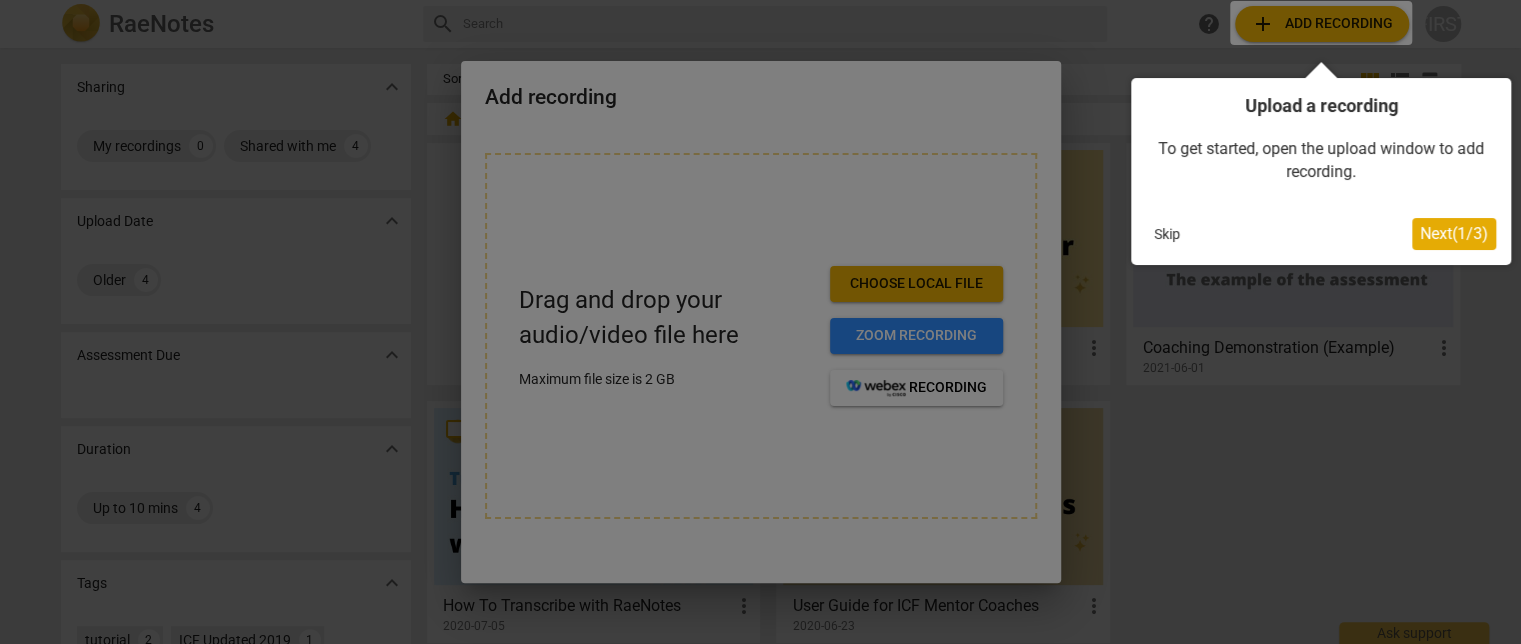click at bounding box center (760, 322) 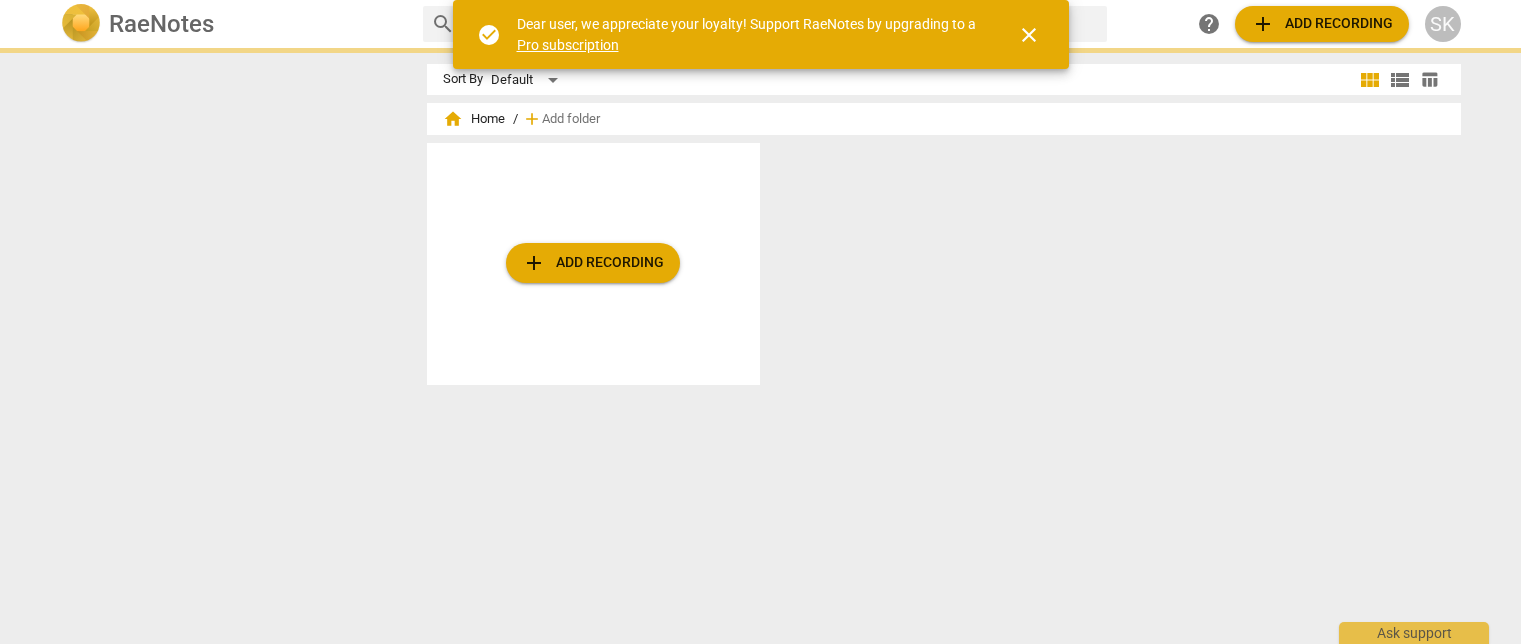 scroll, scrollTop: 0, scrollLeft: 0, axis: both 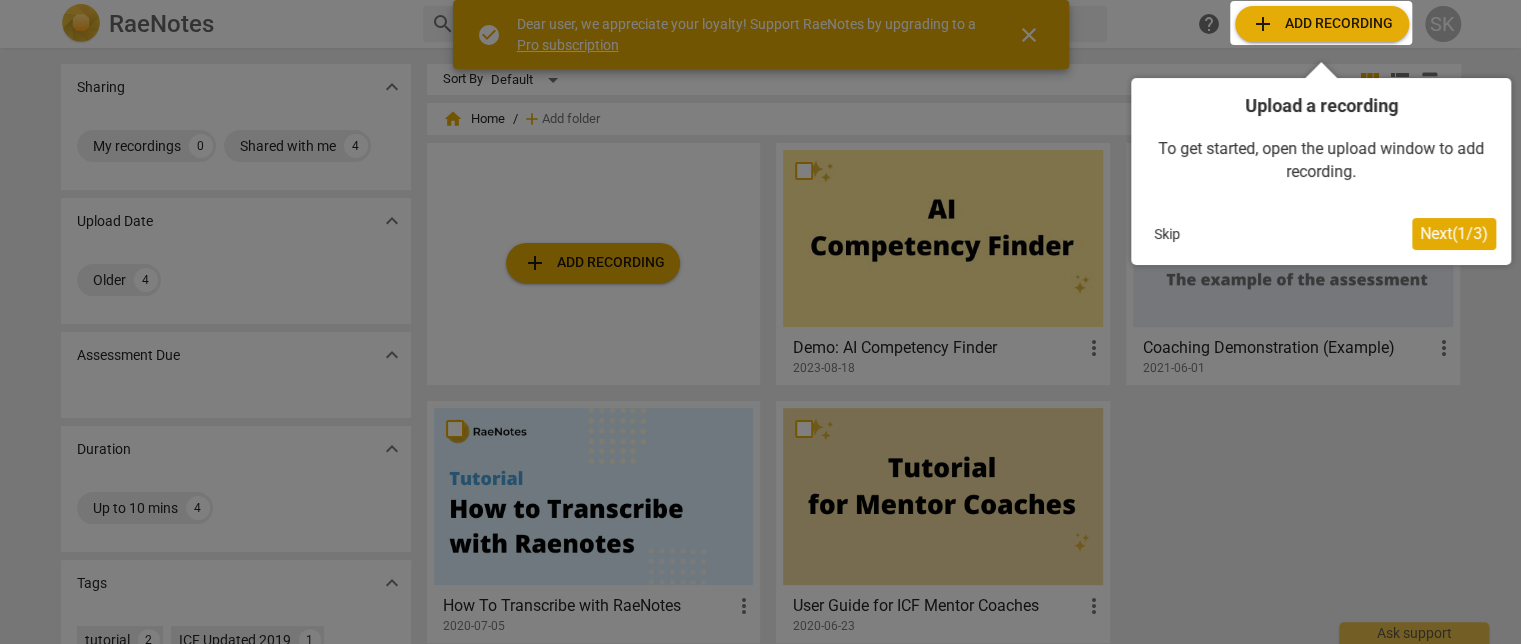 click at bounding box center [760, 322] 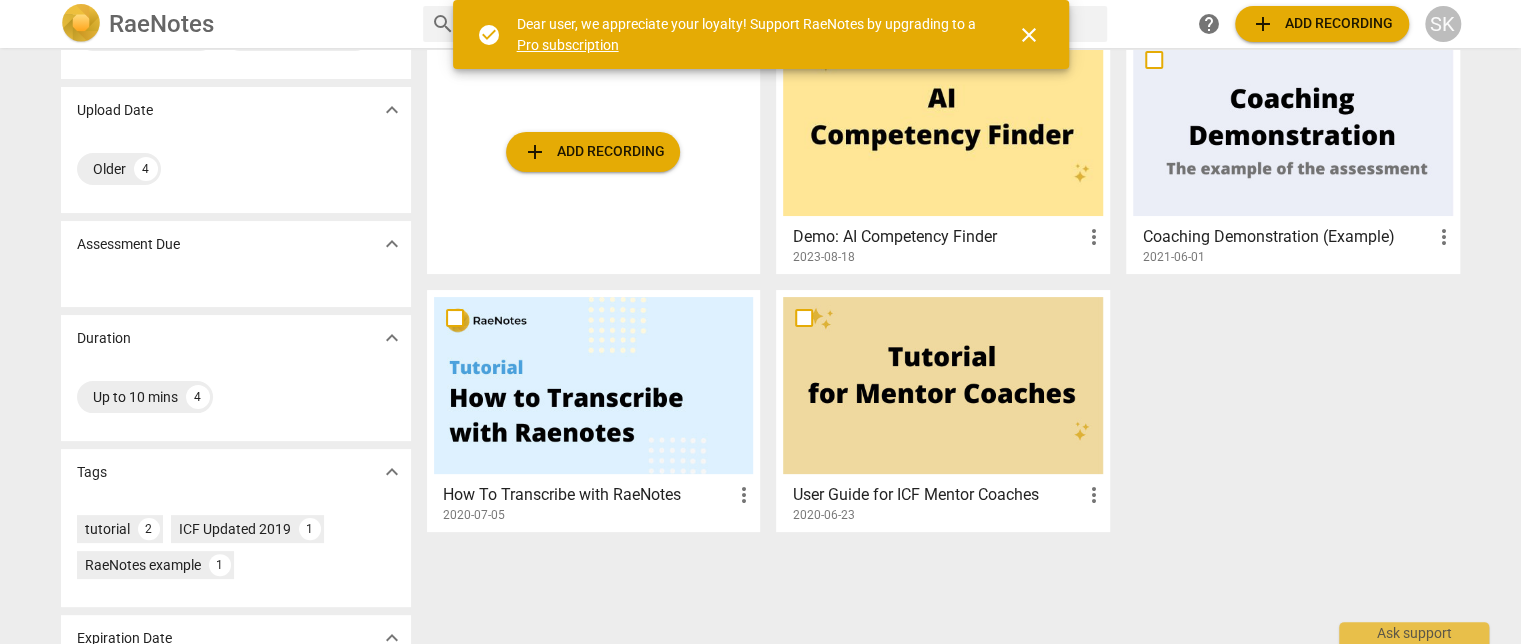 scroll, scrollTop: 0, scrollLeft: 0, axis: both 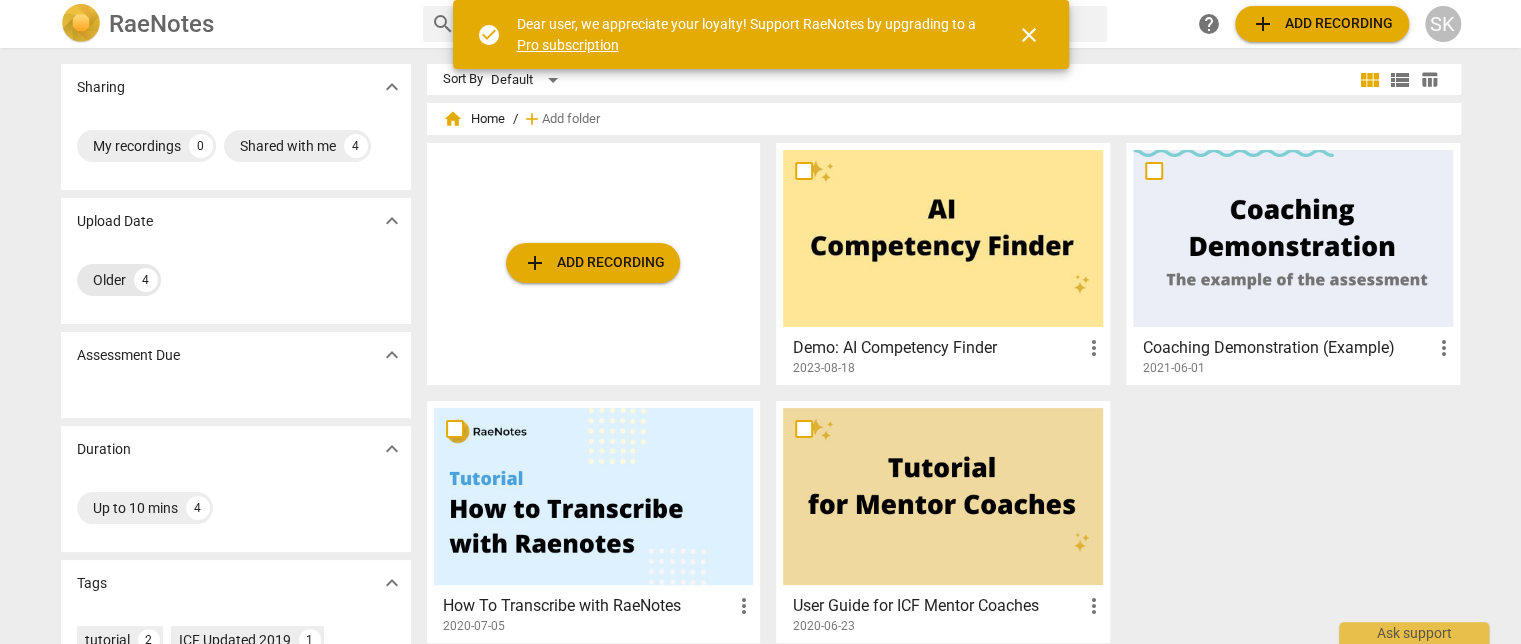 click on "Older" at bounding box center (109, 280) 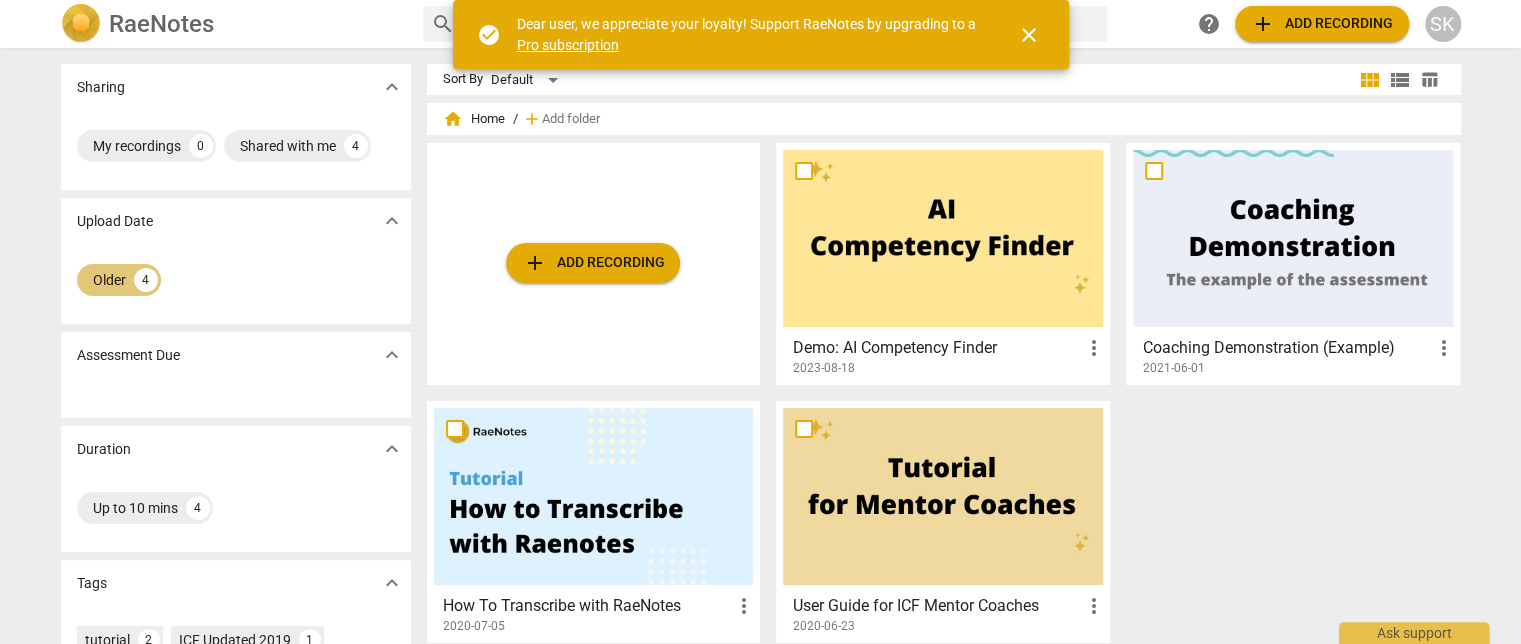 click on "4" at bounding box center (146, 280) 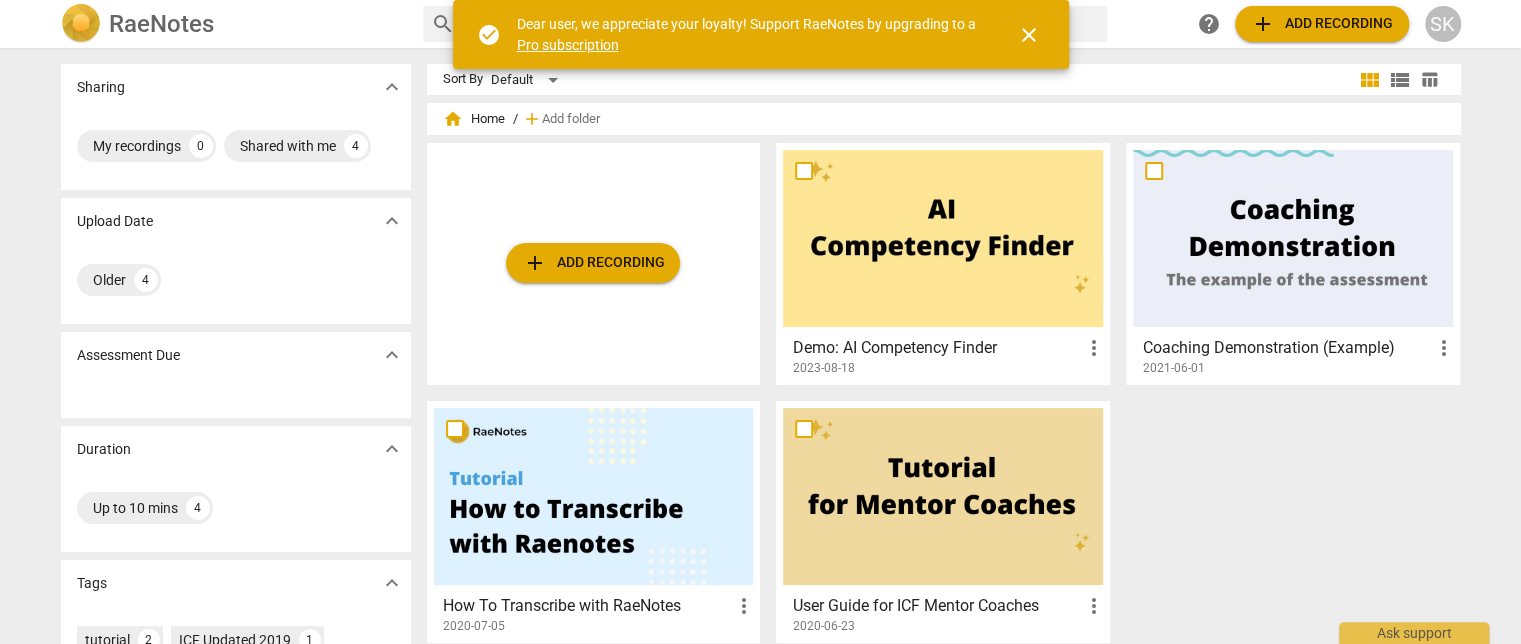scroll, scrollTop: 132, scrollLeft: 0, axis: vertical 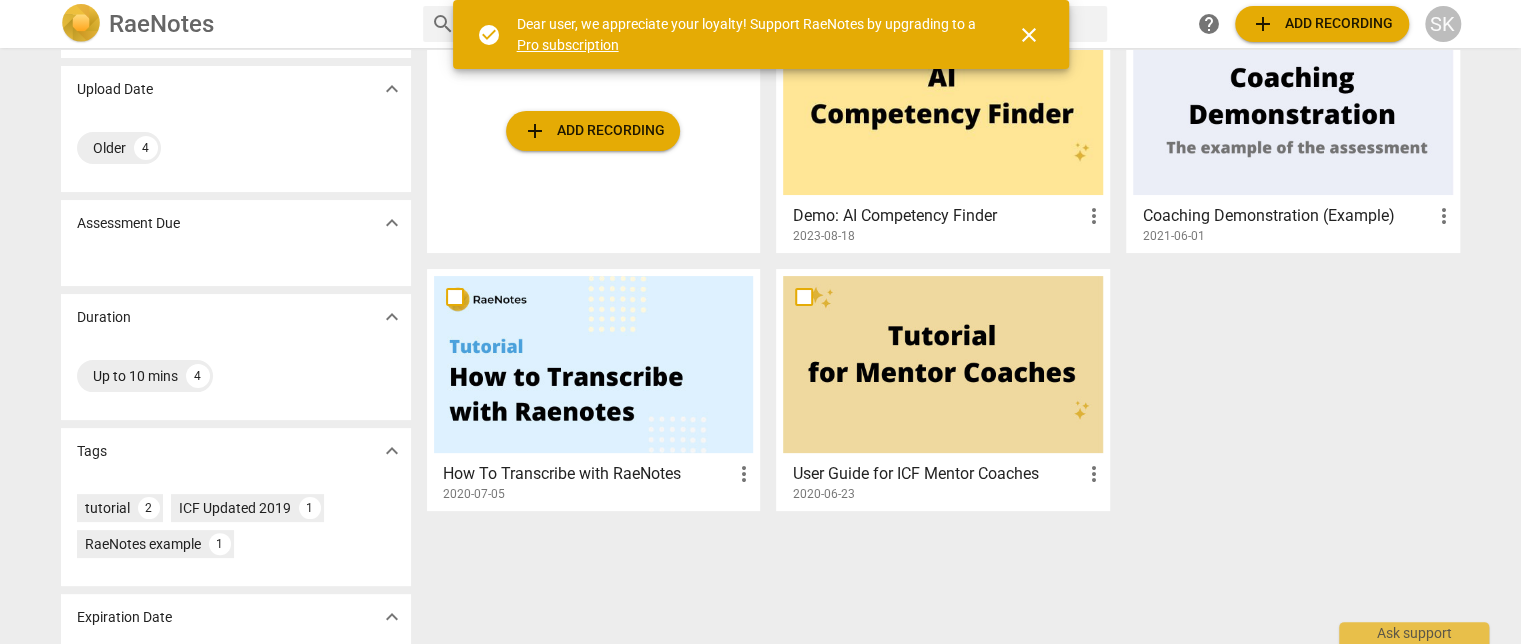 click at bounding box center [594, 364] 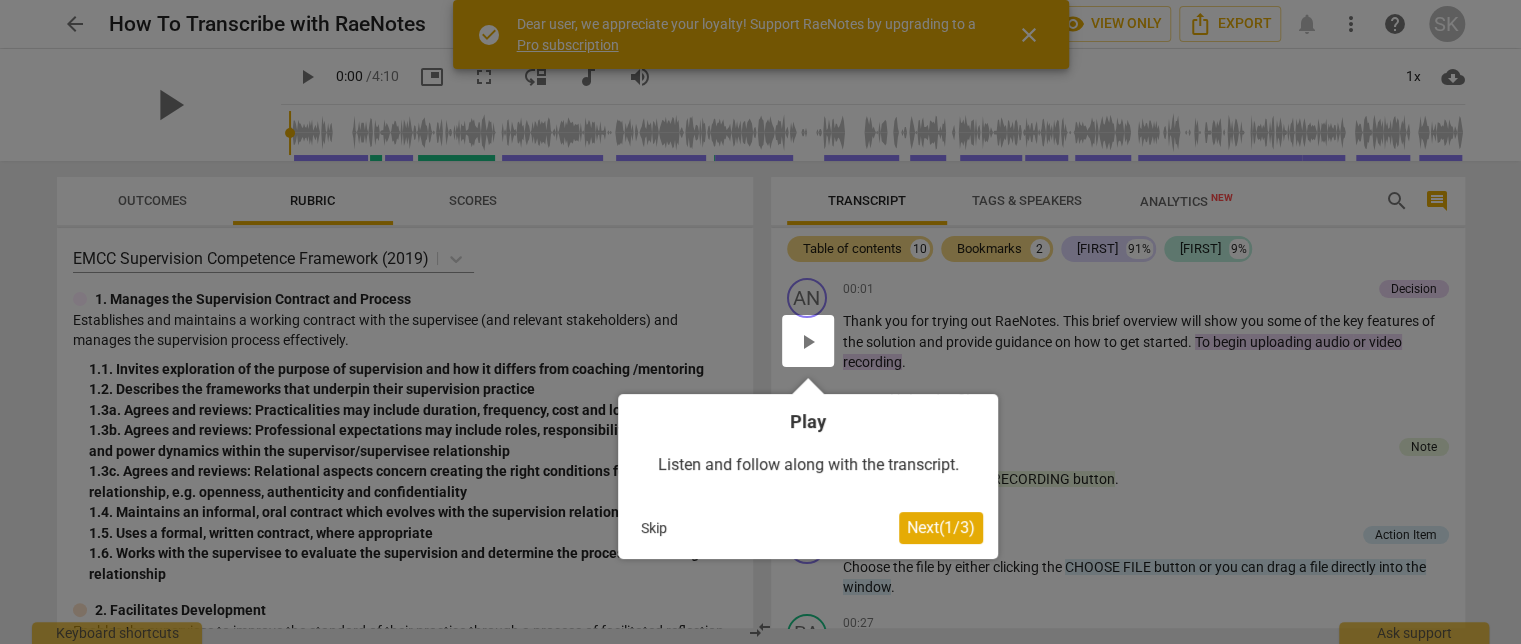 click on "Next  ( 1 / 3 )" at bounding box center [941, 527] 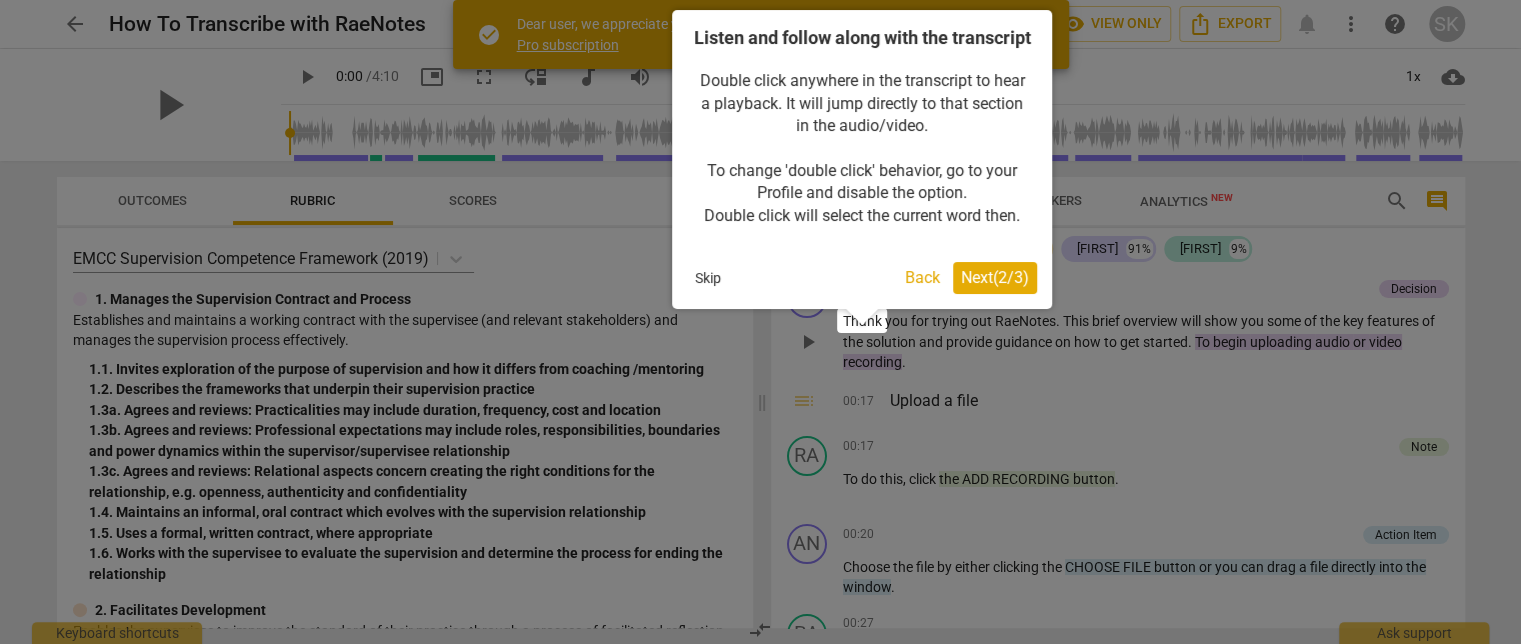 click on "Next  ( 2 / 3 )" at bounding box center [995, 277] 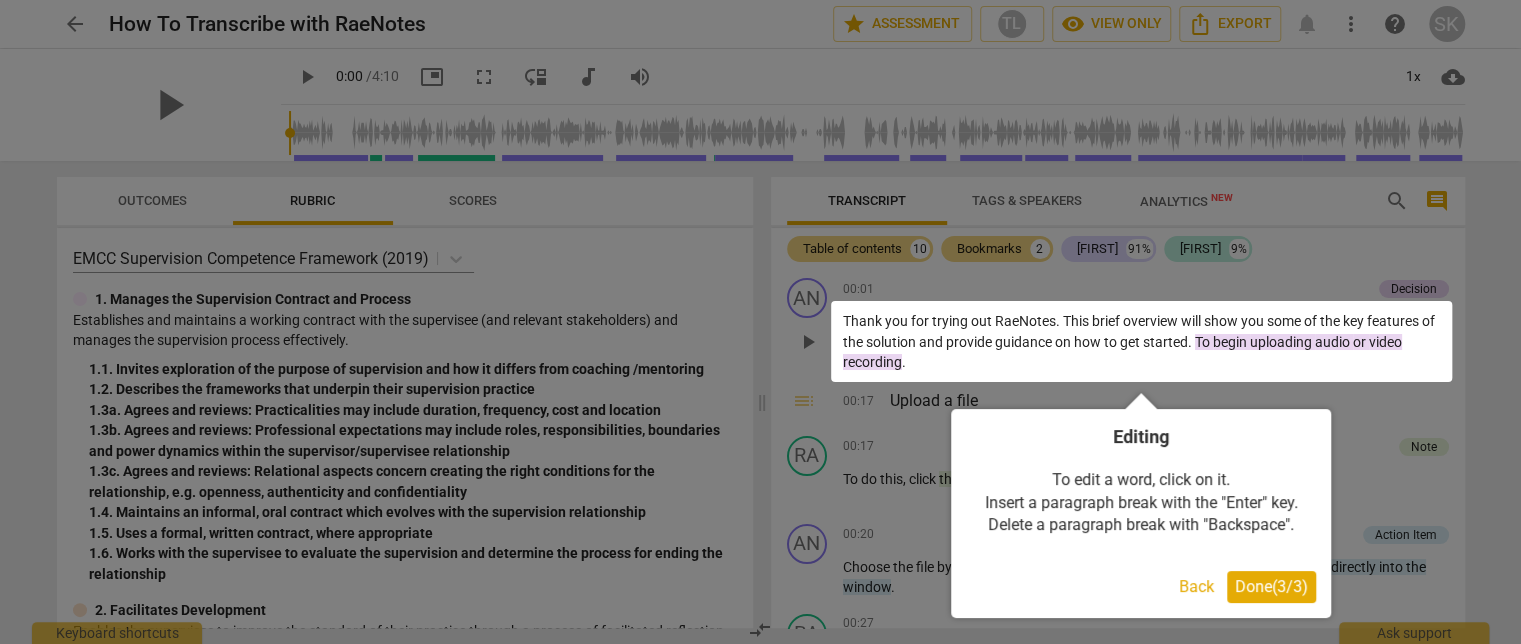 click on "Done  ( 3 / 3 )" at bounding box center (1271, 586) 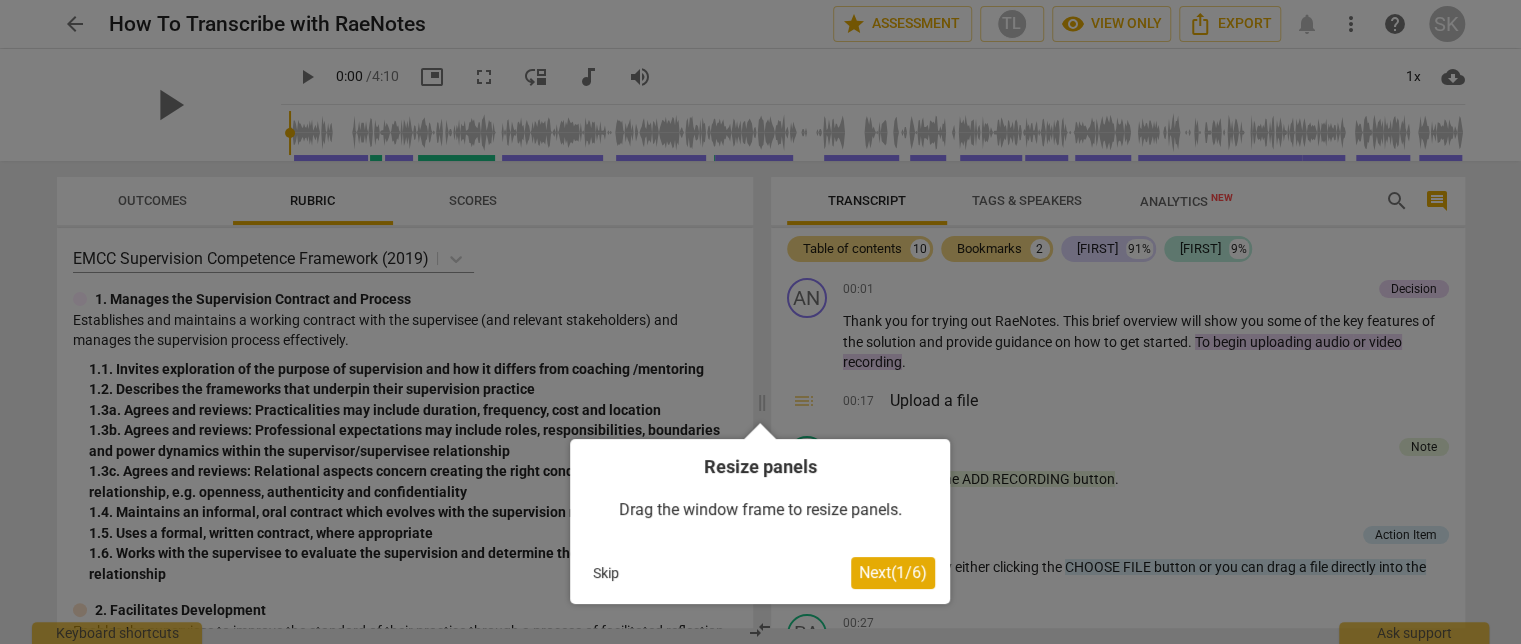 click on "Next  ( 1 / 6 )" at bounding box center (893, 572) 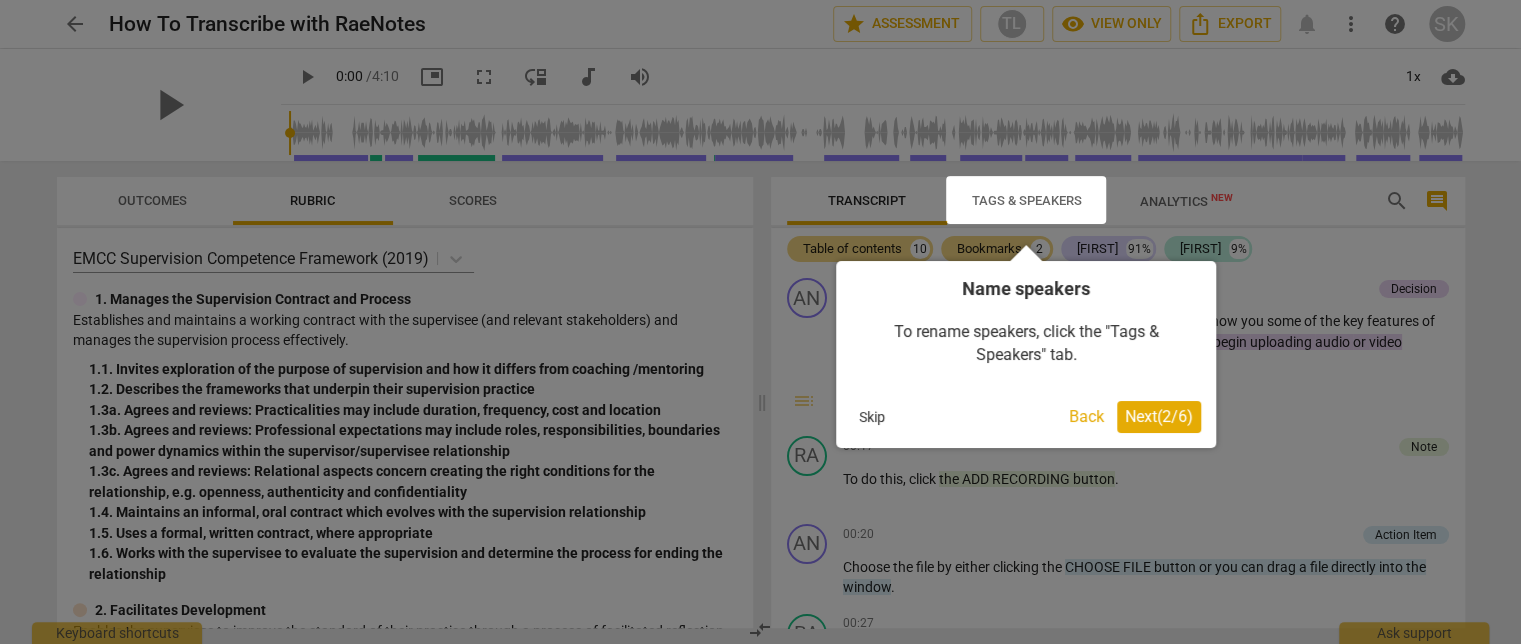 click on "Next  ( 2 / 6 )" at bounding box center [1159, 416] 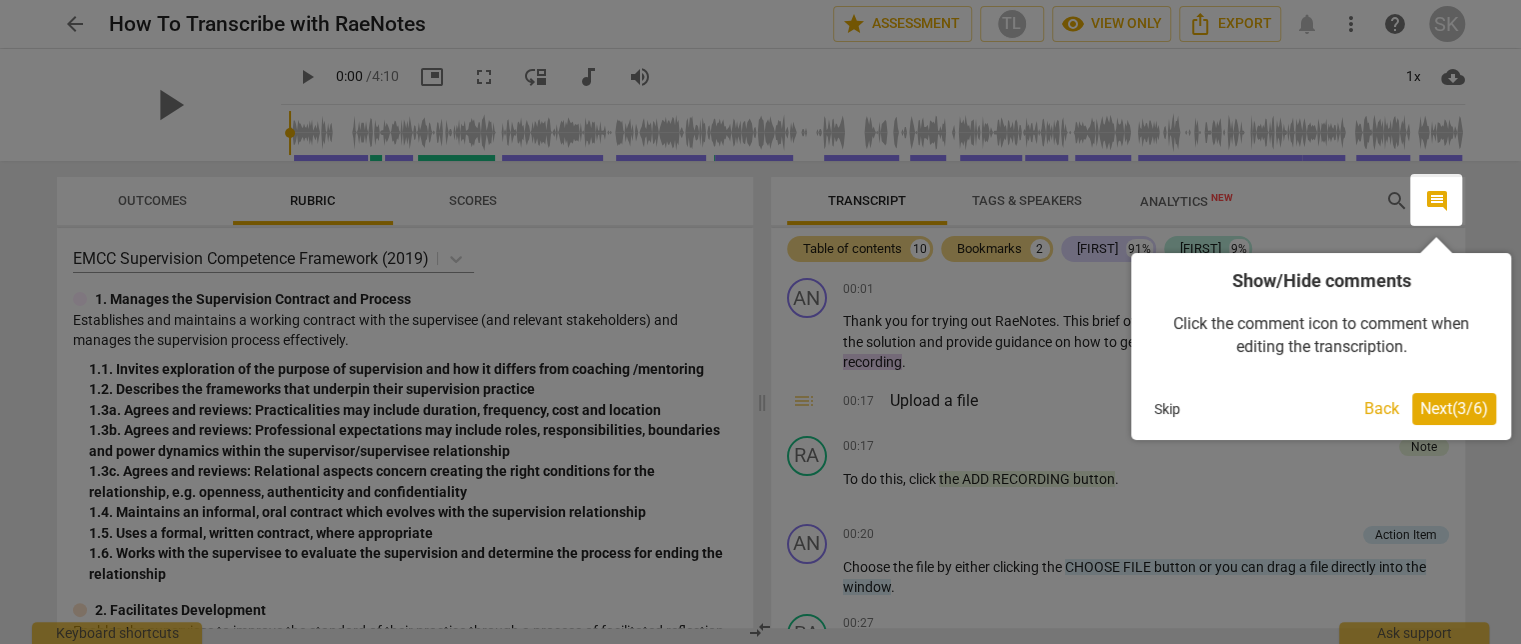 click on "Next  ( 3 / 6 )" at bounding box center (1454, 408) 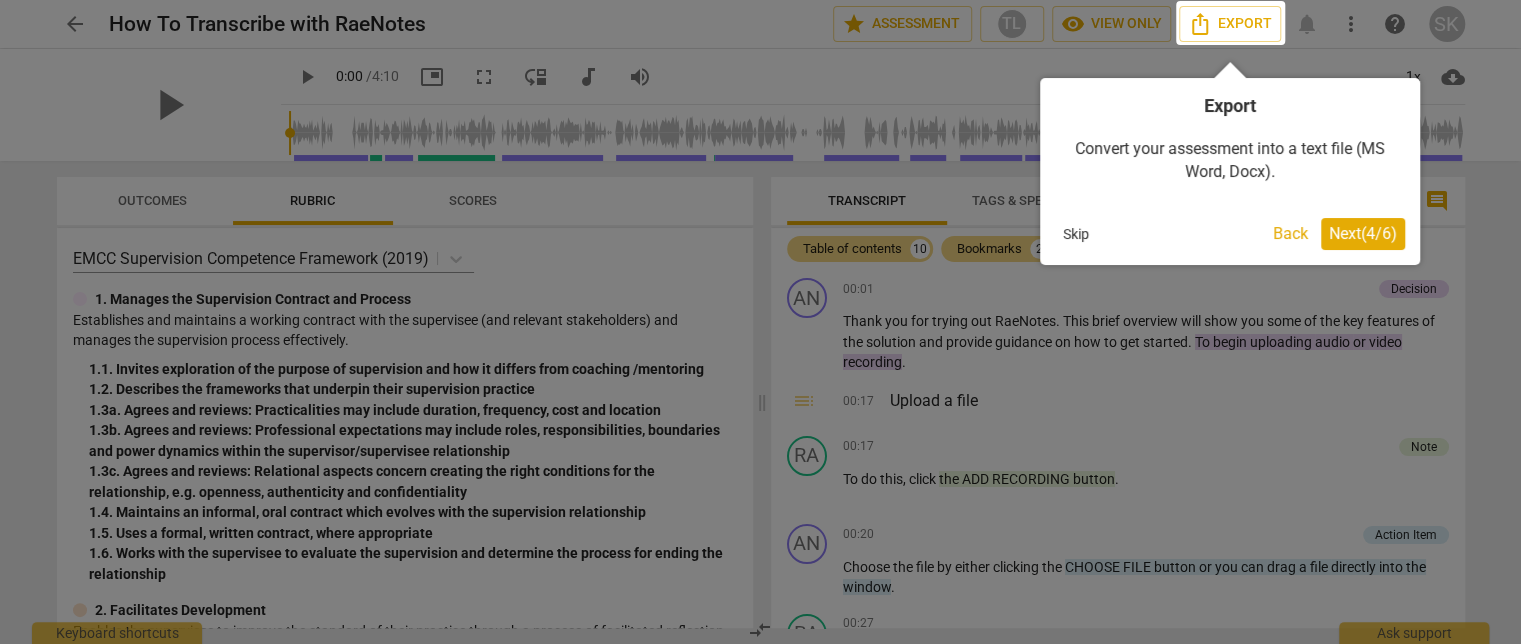 click on "Next  ( 4 / 6 )" at bounding box center (1363, 233) 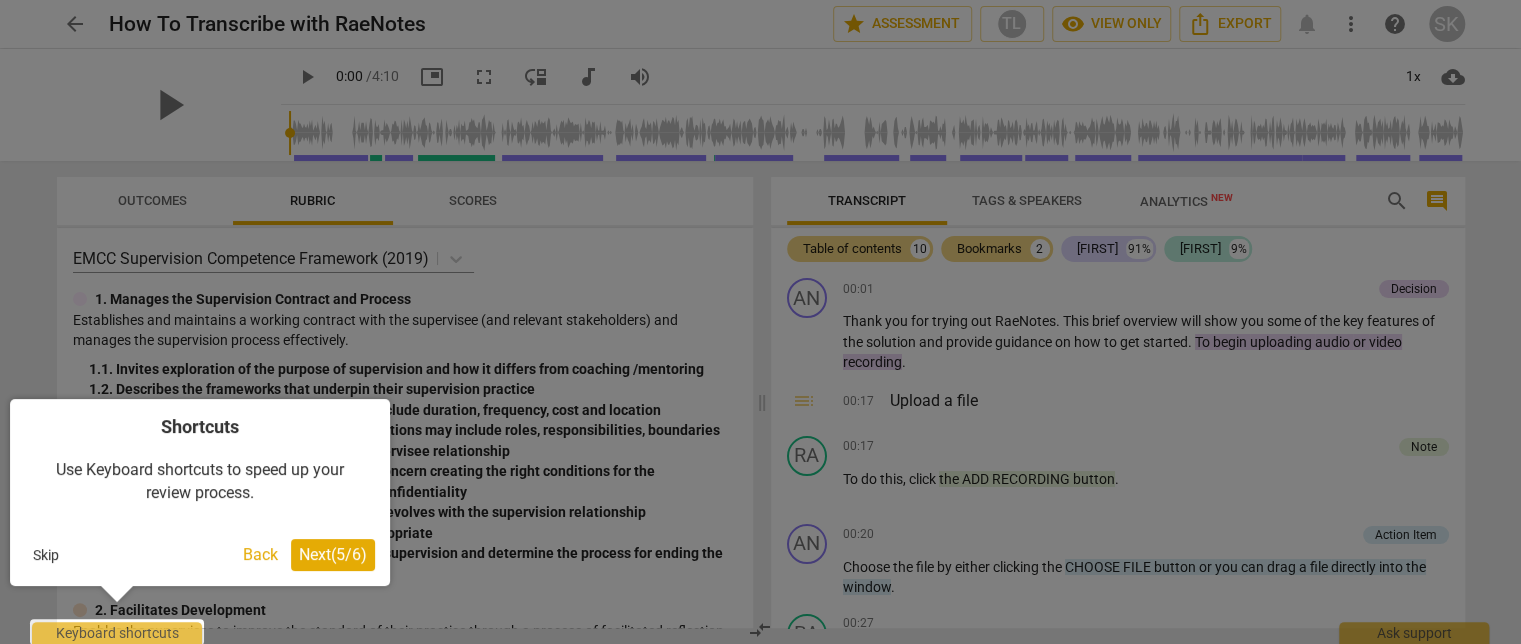 click on "Next  ( 5 / 6 )" at bounding box center [333, 554] 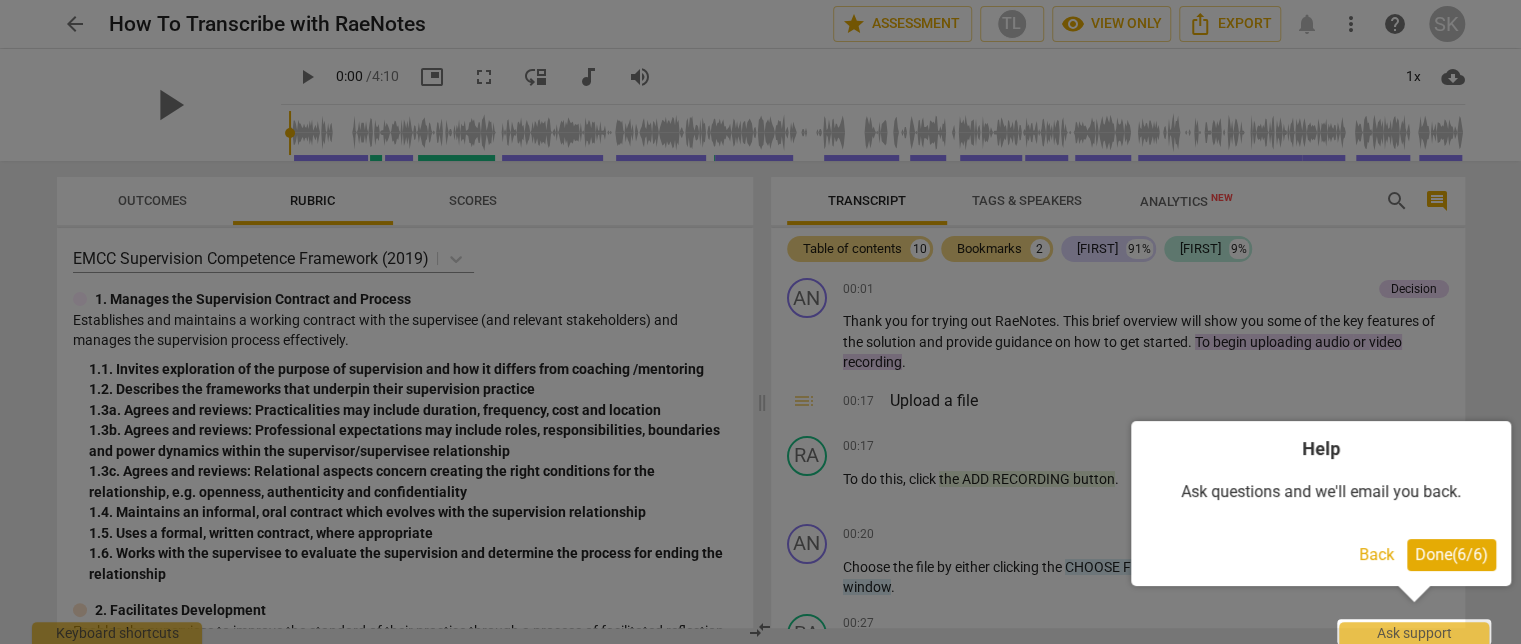 click on "Done  ( 6 / 6 )" at bounding box center [1451, 554] 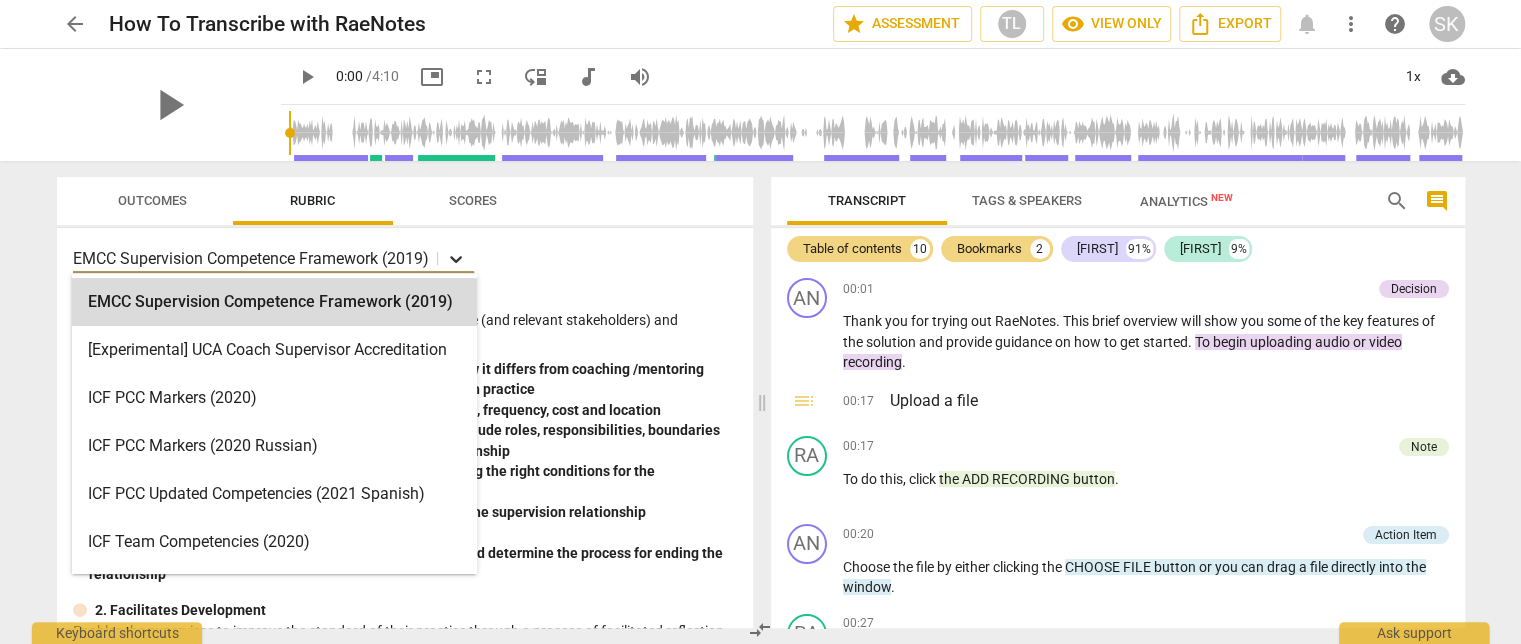 click 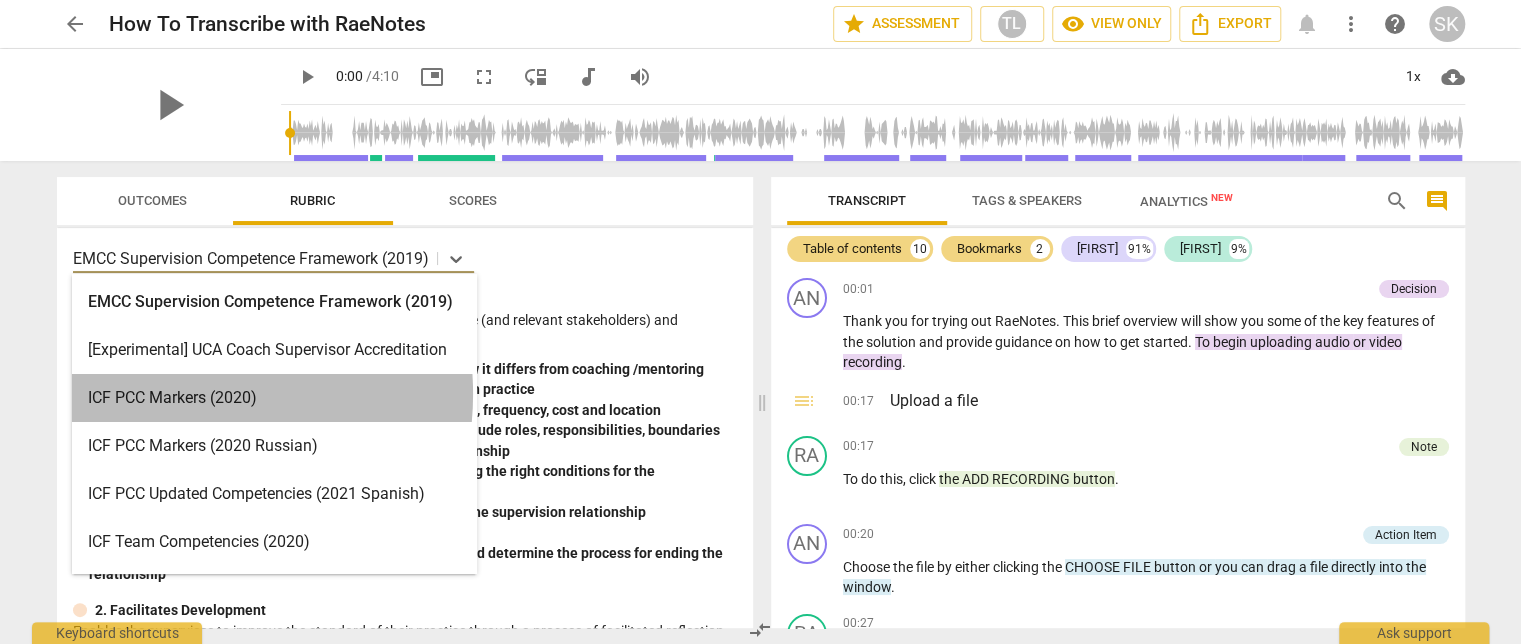 click on "ICF PCC Markers (2020)" at bounding box center [274, 398] 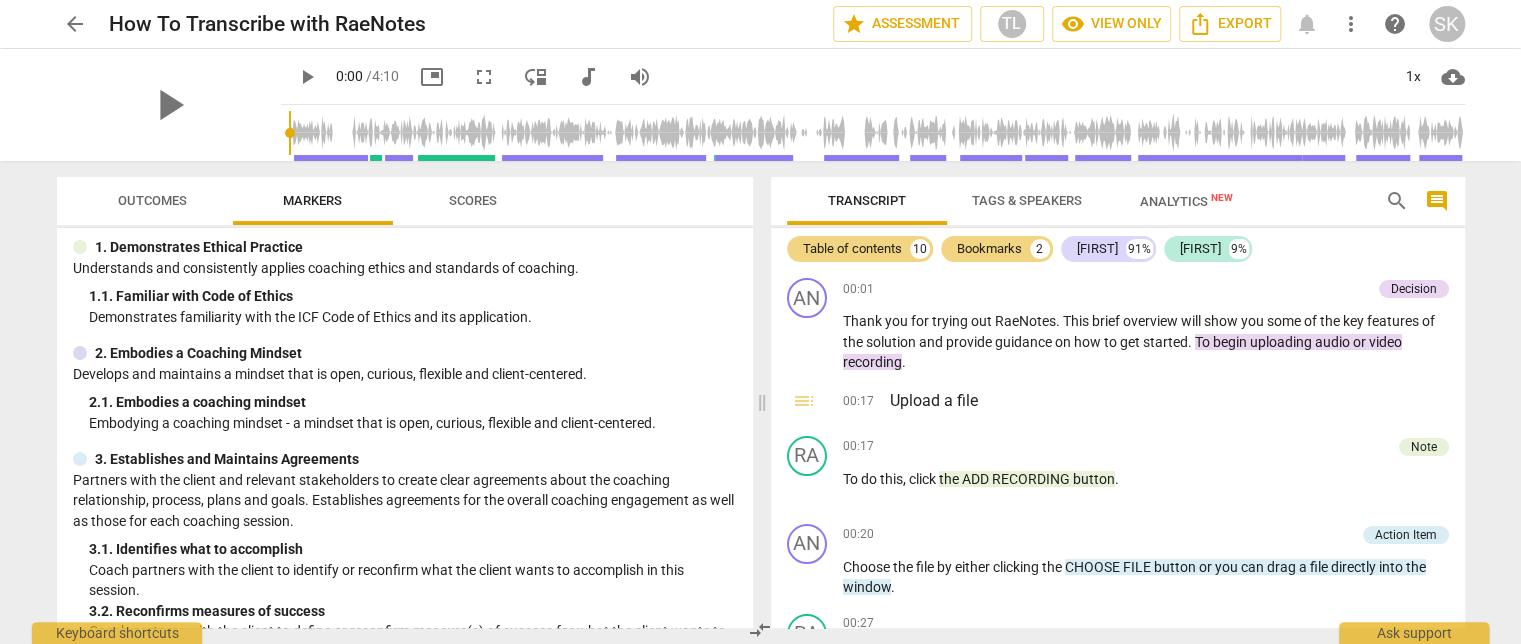 scroll, scrollTop: 0, scrollLeft: 0, axis: both 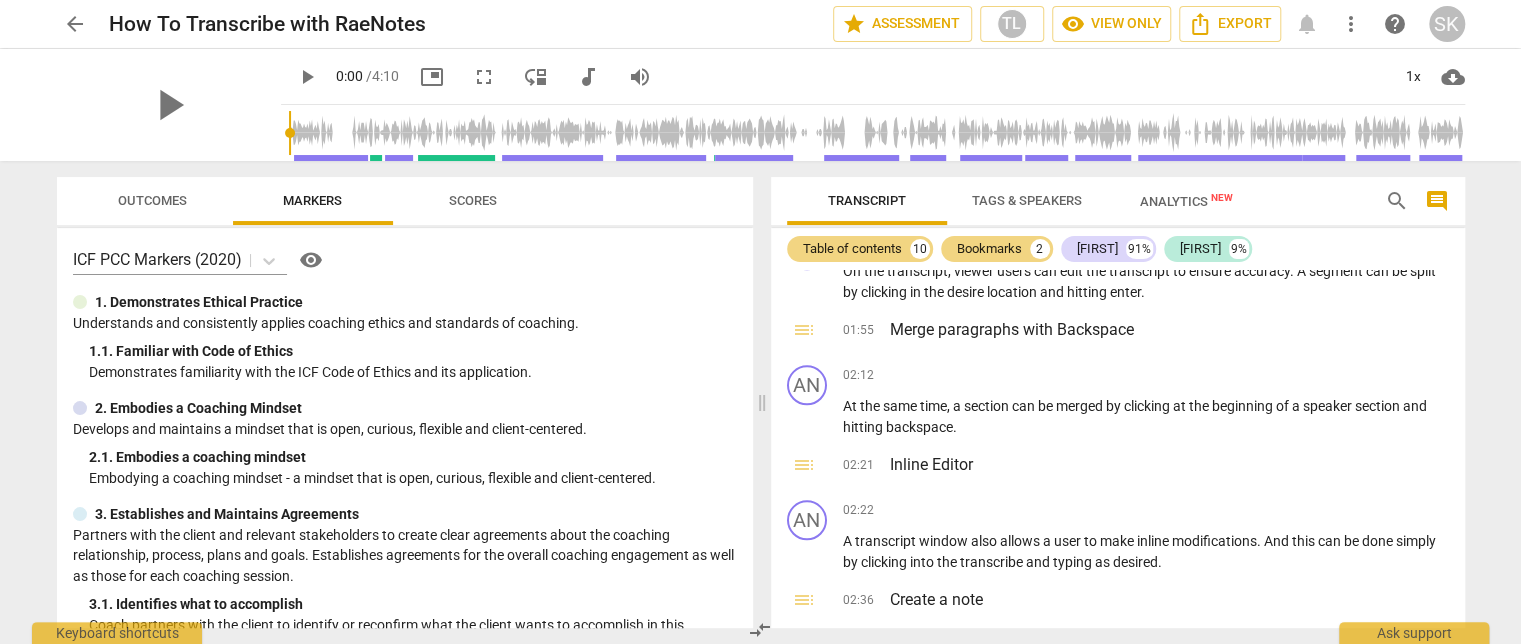 drag, startPoint x: 514, startPoint y: 60, endPoint x: 504, endPoint y: 72, distance: 15.6205 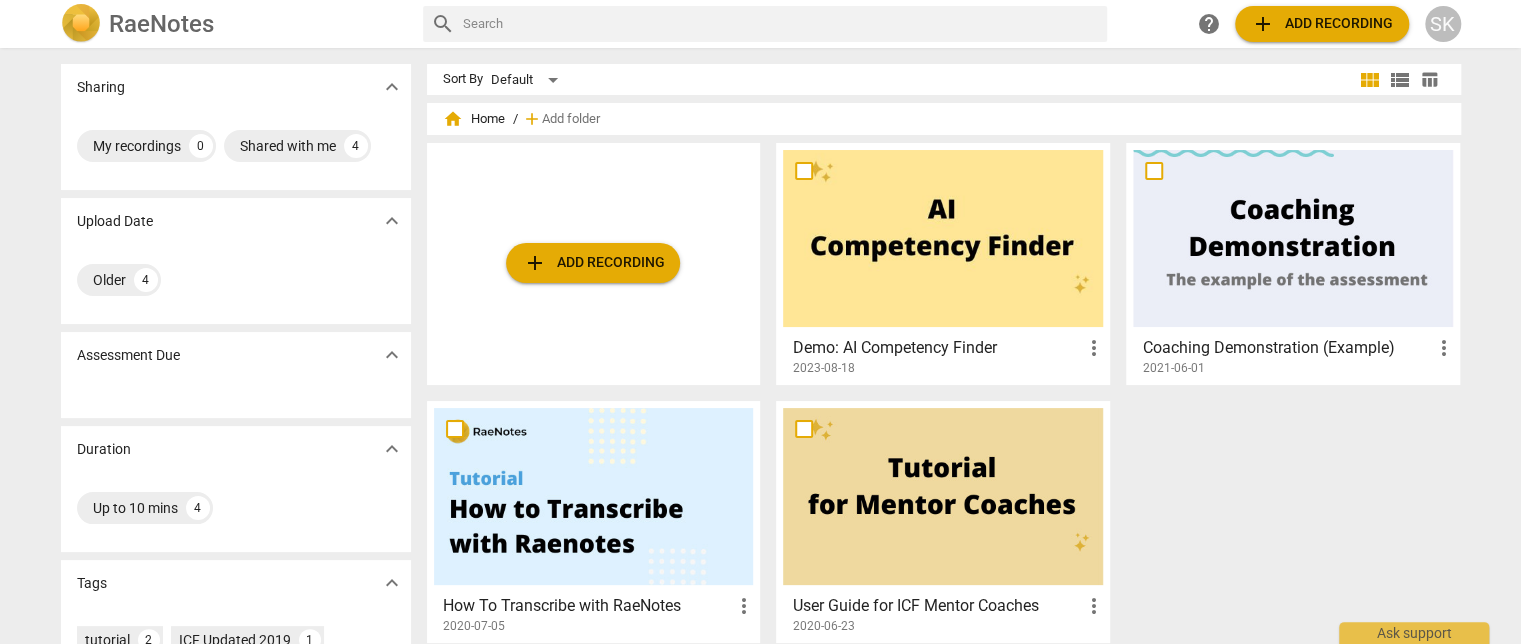 click on "add   Add recording" at bounding box center (593, 263) 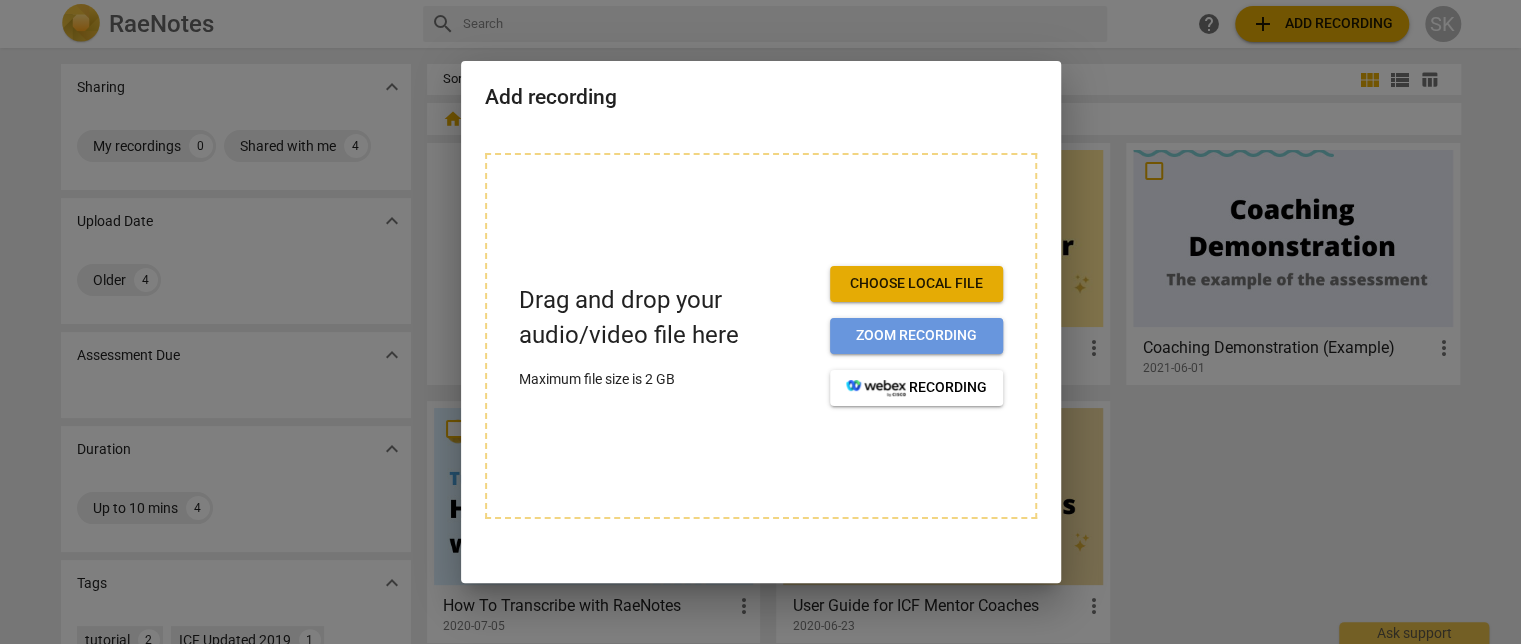 click on "Zoom recording" at bounding box center (916, 336) 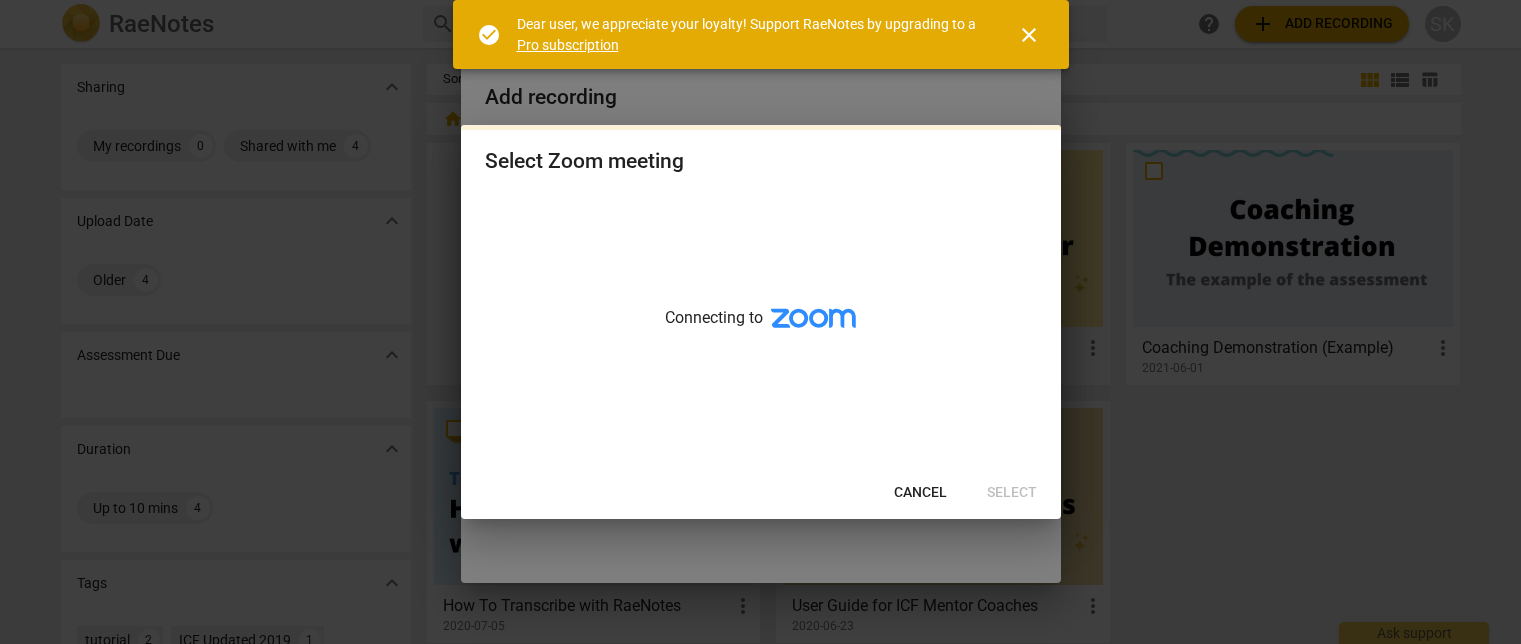 scroll, scrollTop: 0, scrollLeft: 0, axis: both 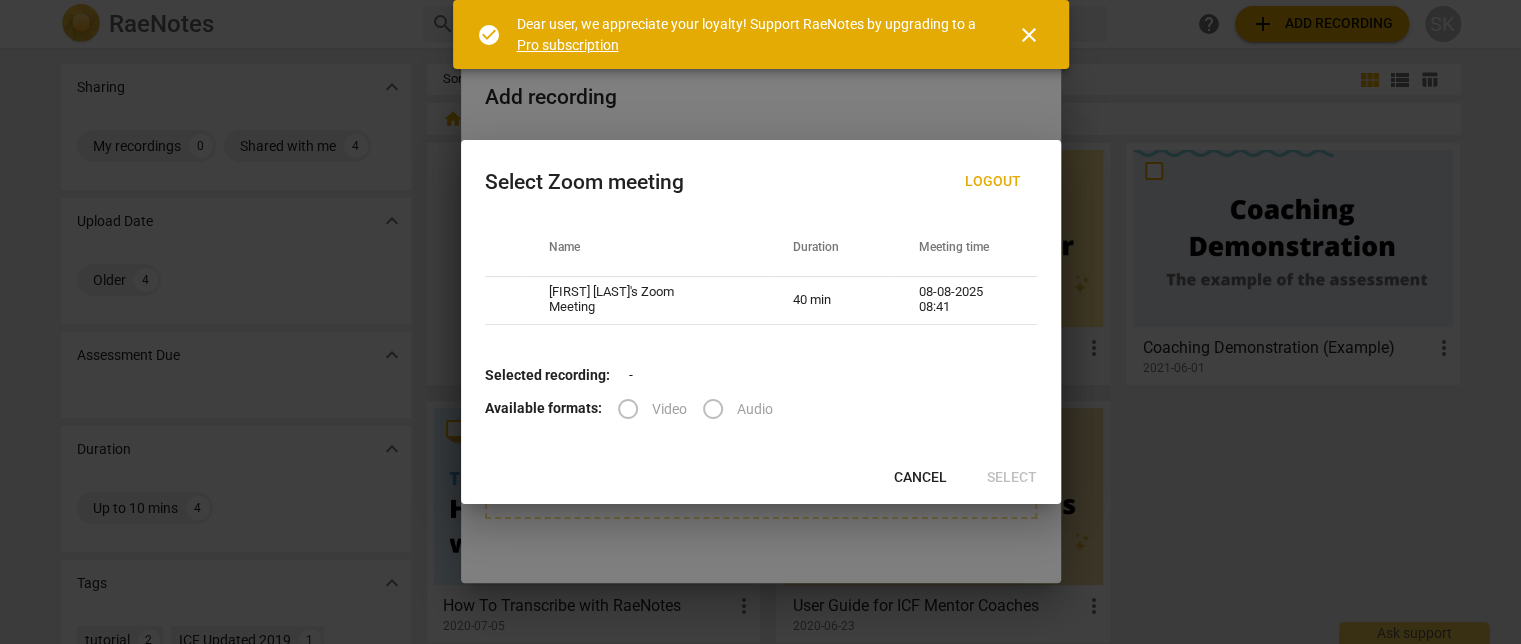click on "Audio" at bounding box center [731, 409] 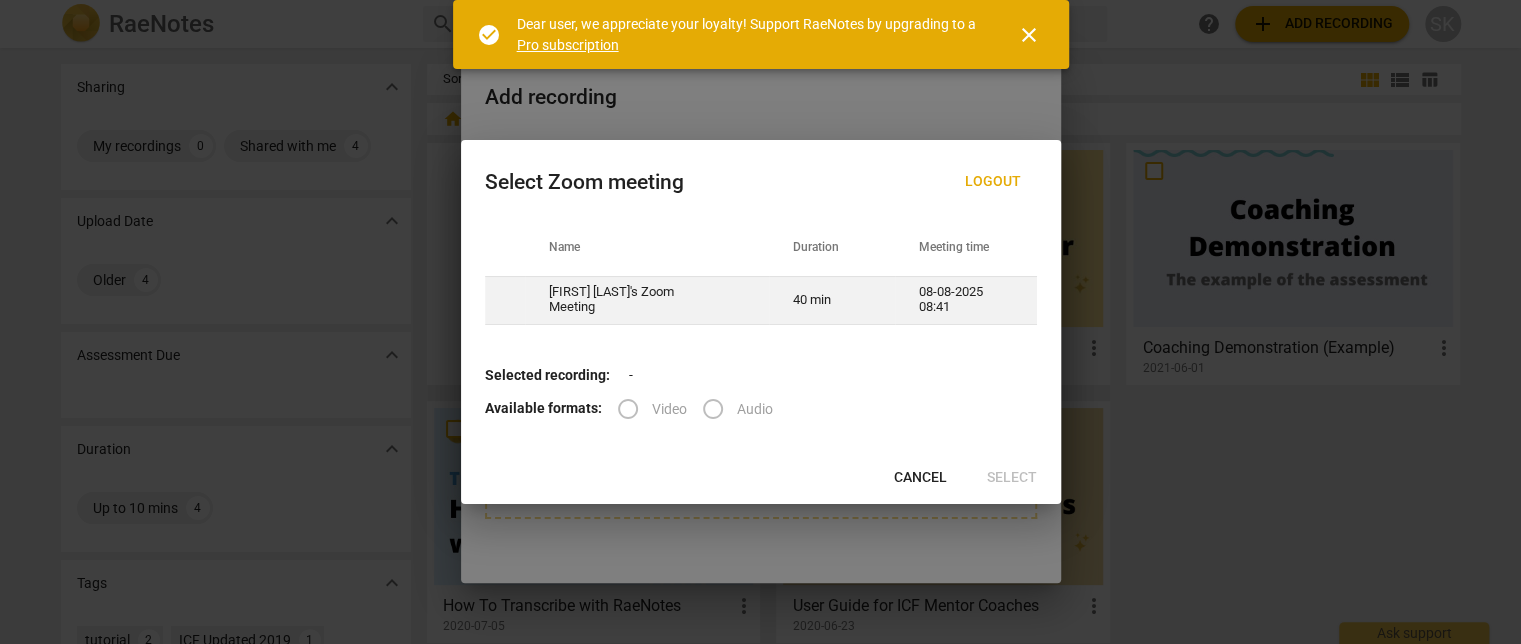 click on "[FIRST] [LAST]'s Zoom Meeting" at bounding box center (647, 300) 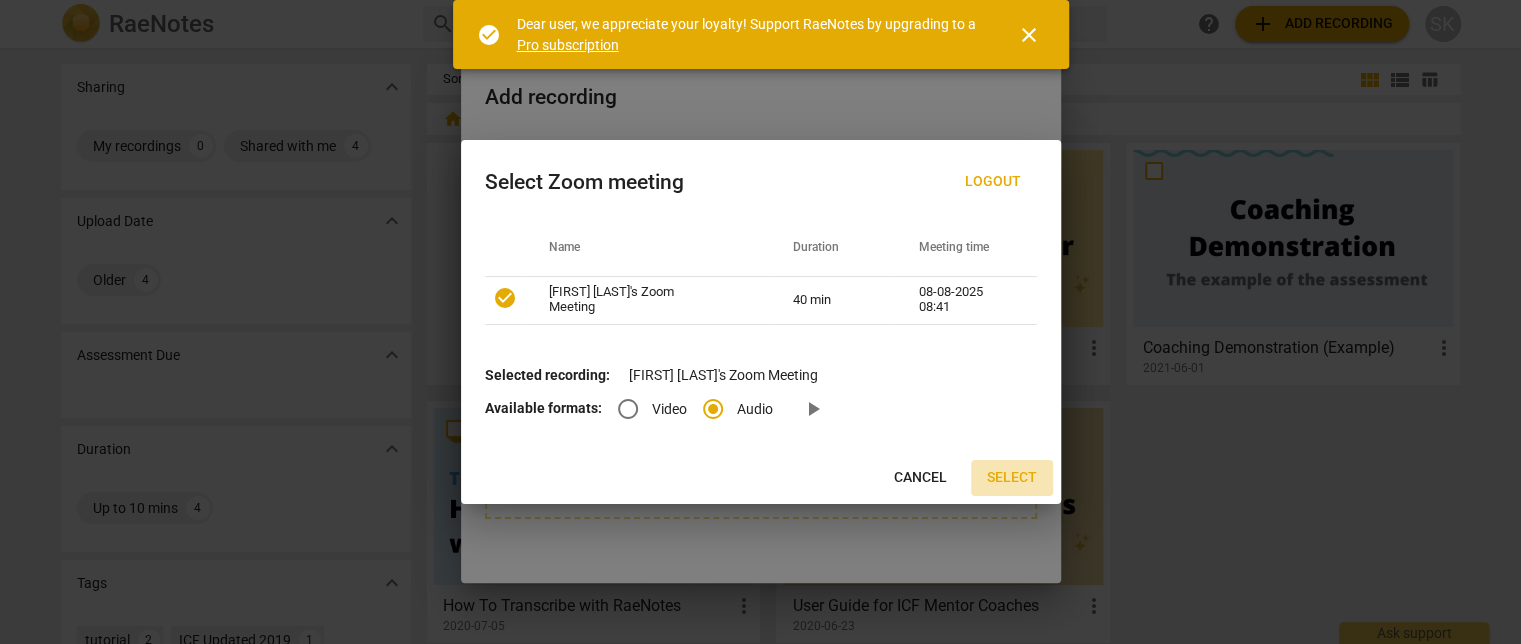 click on "Select" at bounding box center (1012, 478) 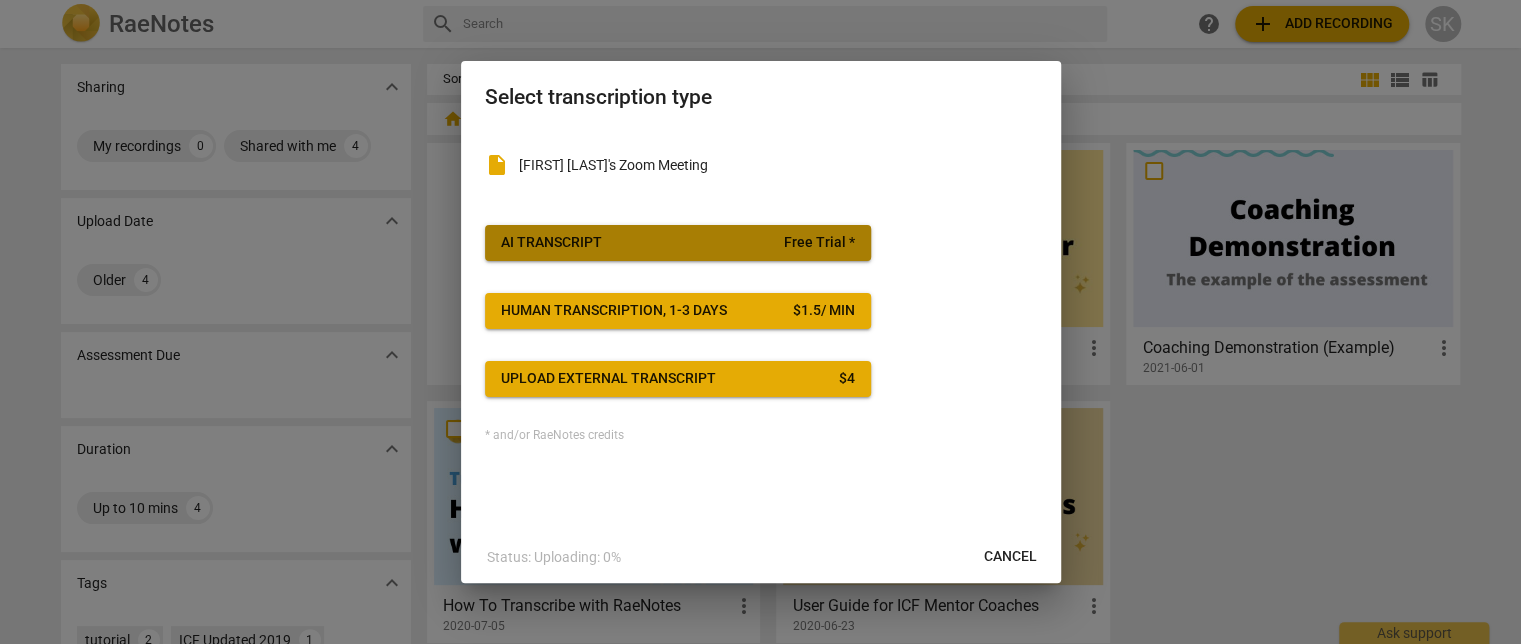 click on "Free Trial *" at bounding box center (819, 243) 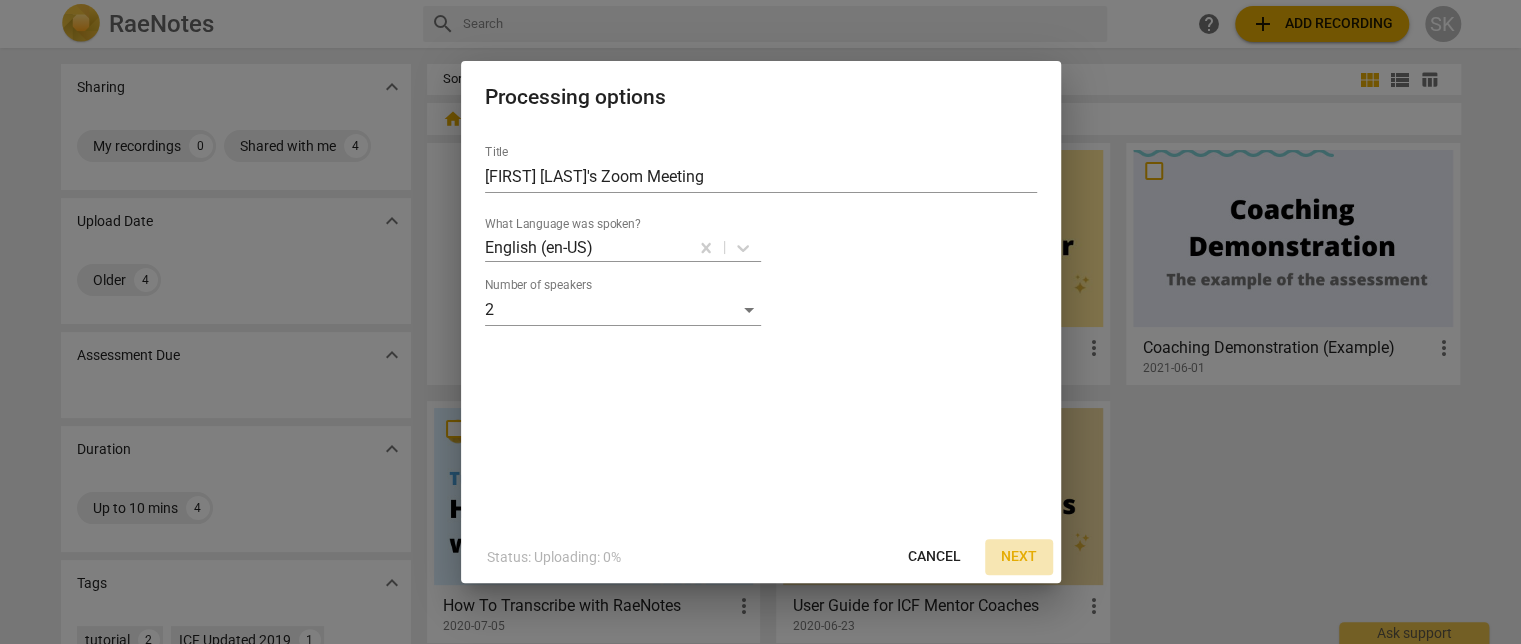 click on "Next" at bounding box center (1019, 557) 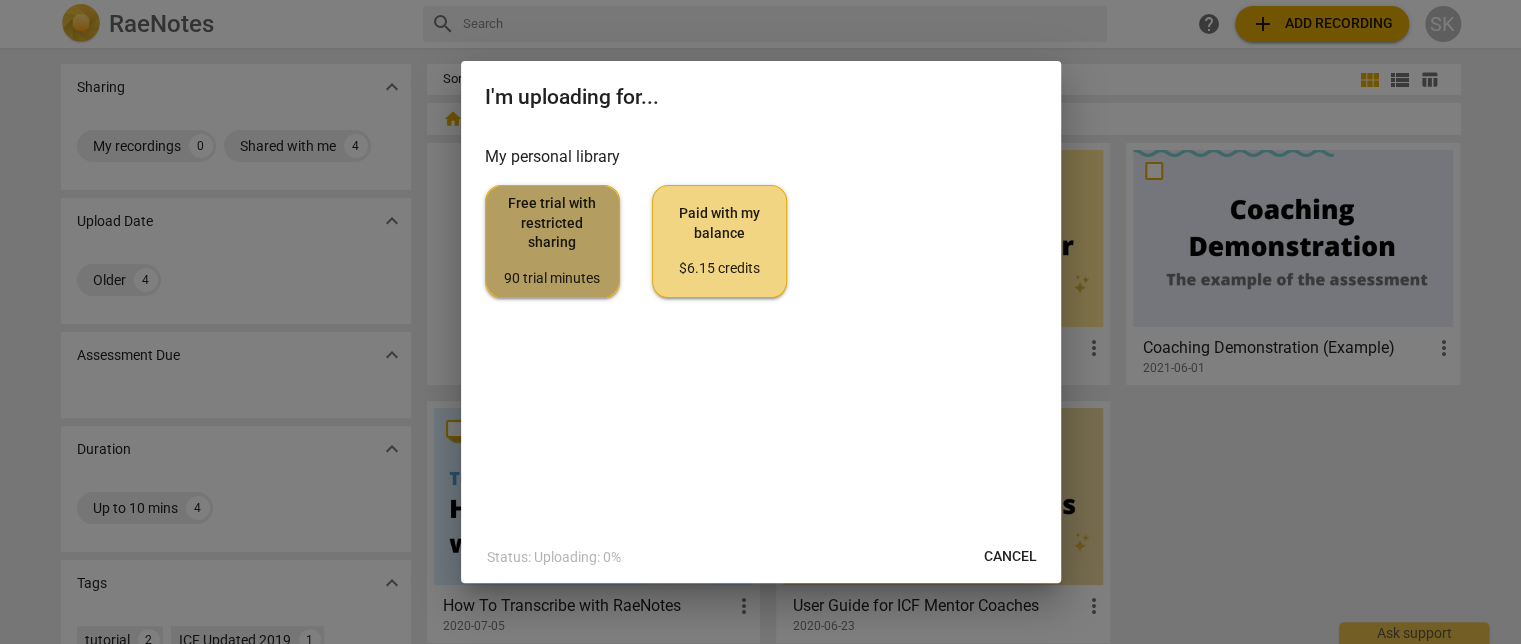 click on "Free trial with restricted sharing 90 trial minutes" at bounding box center (552, 241) 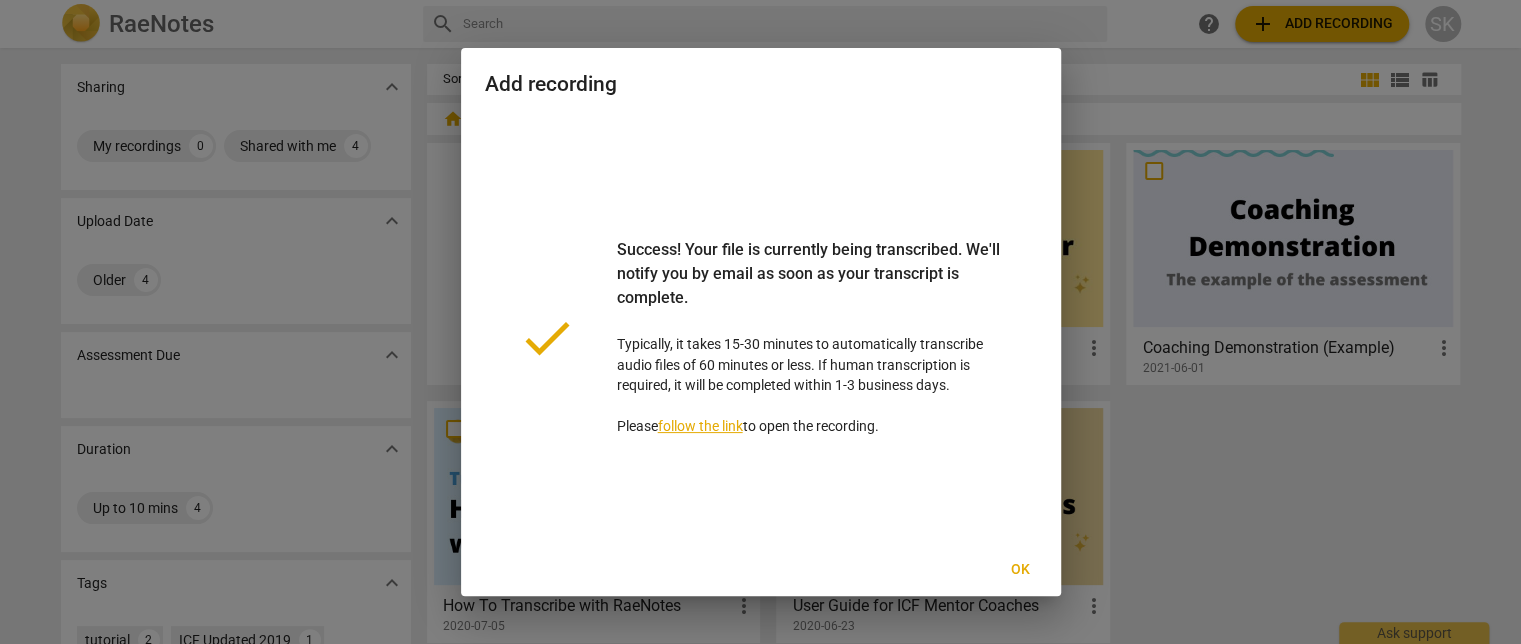 click on "follow the link" at bounding box center [700, 426] 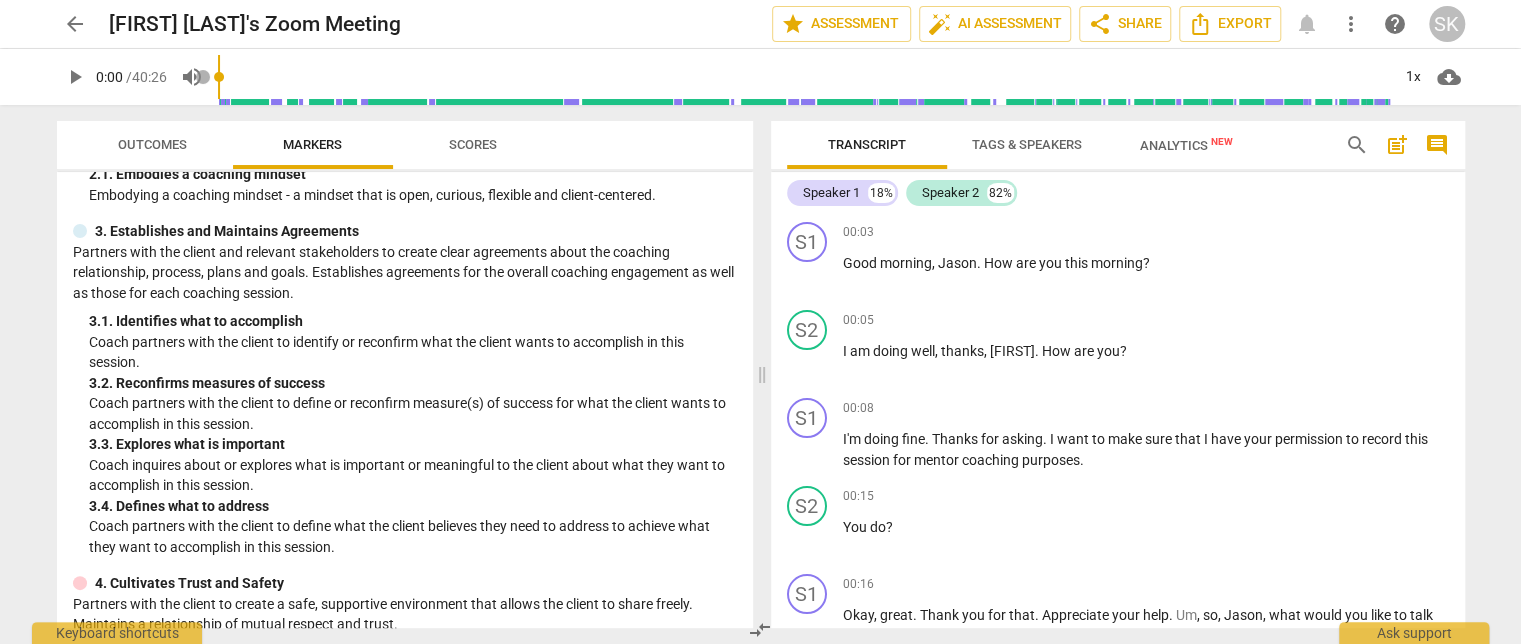 scroll, scrollTop: 266, scrollLeft: 0, axis: vertical 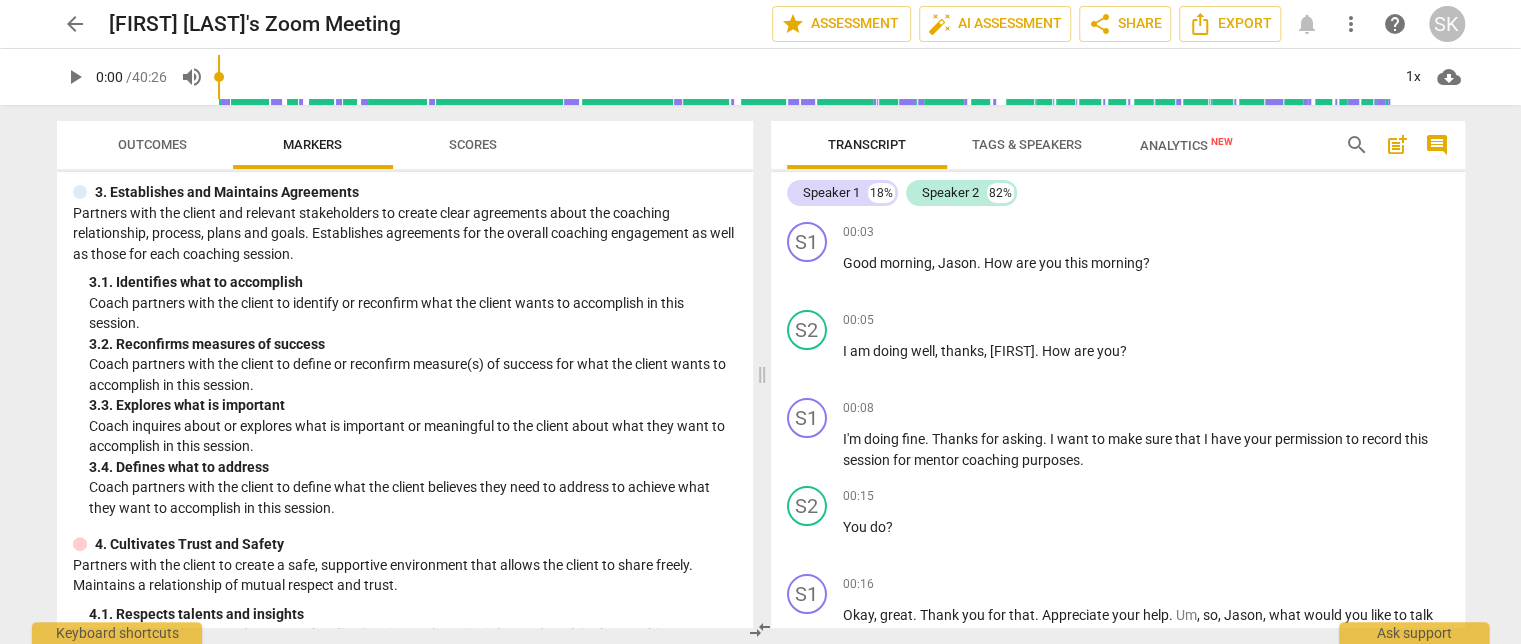 click on "Tags & Speakers" at bounding box center [1027, 144] 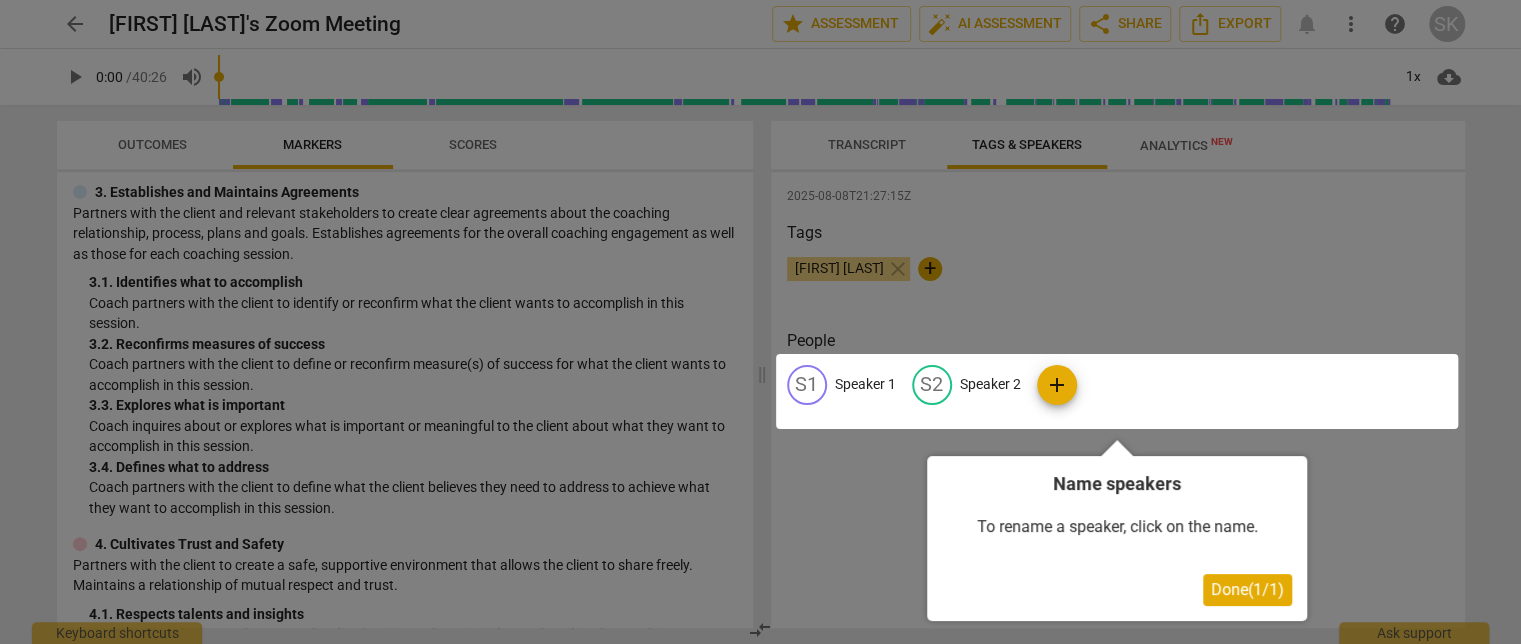 click at bounding box center (1117, 391) 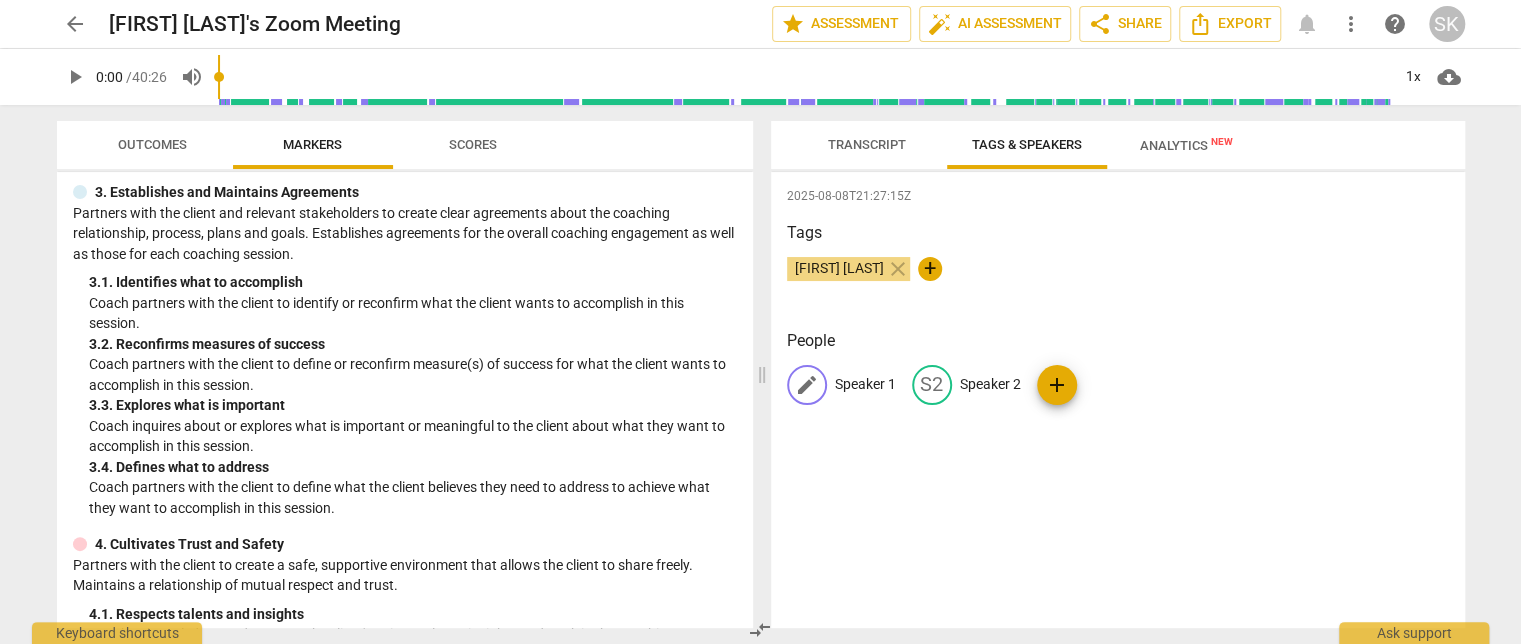 click on "Speaker 1" at bounding box center [865, 384] 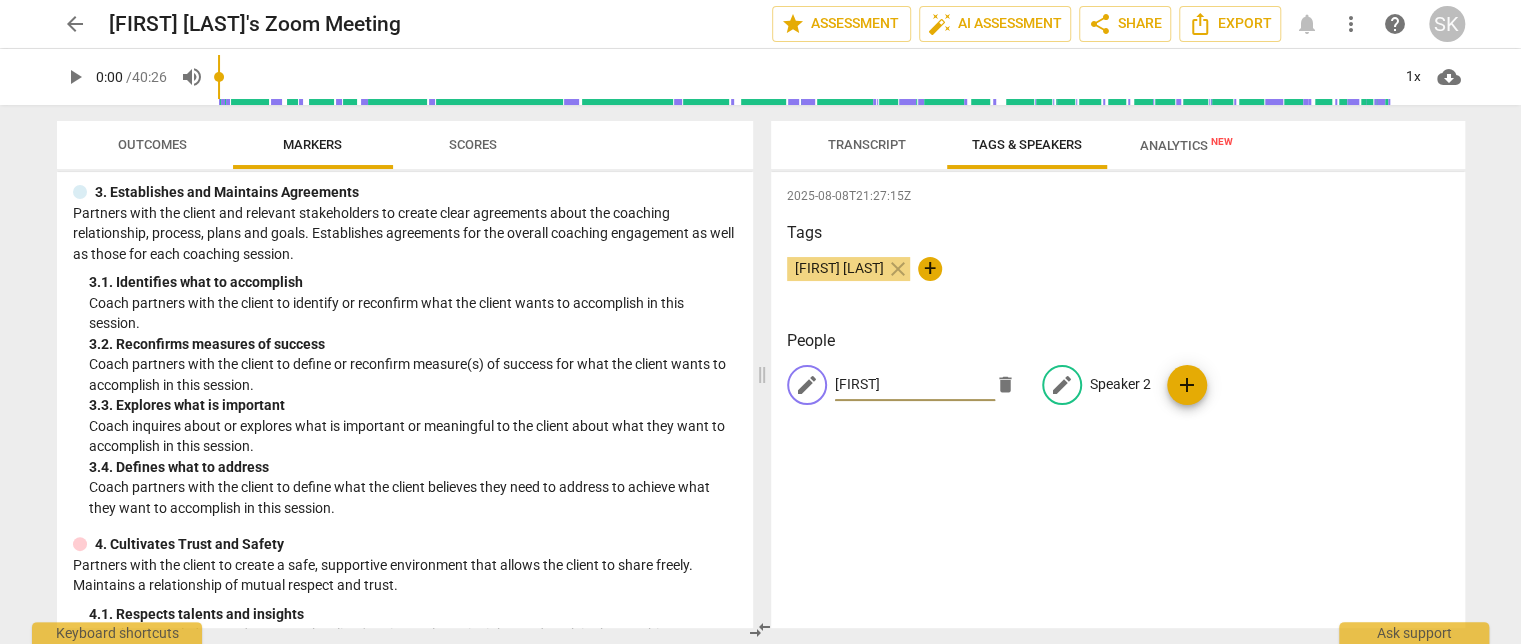 type on "[FIRST]" 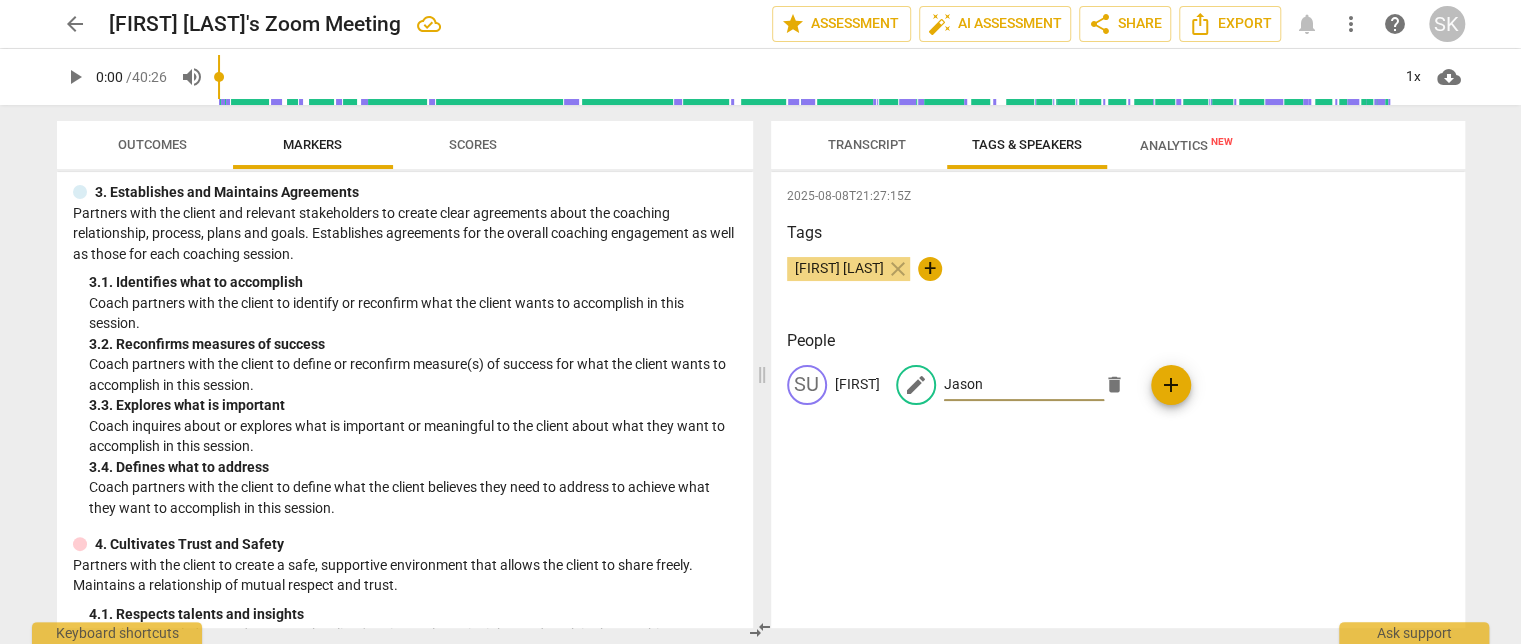 type on "Jason" 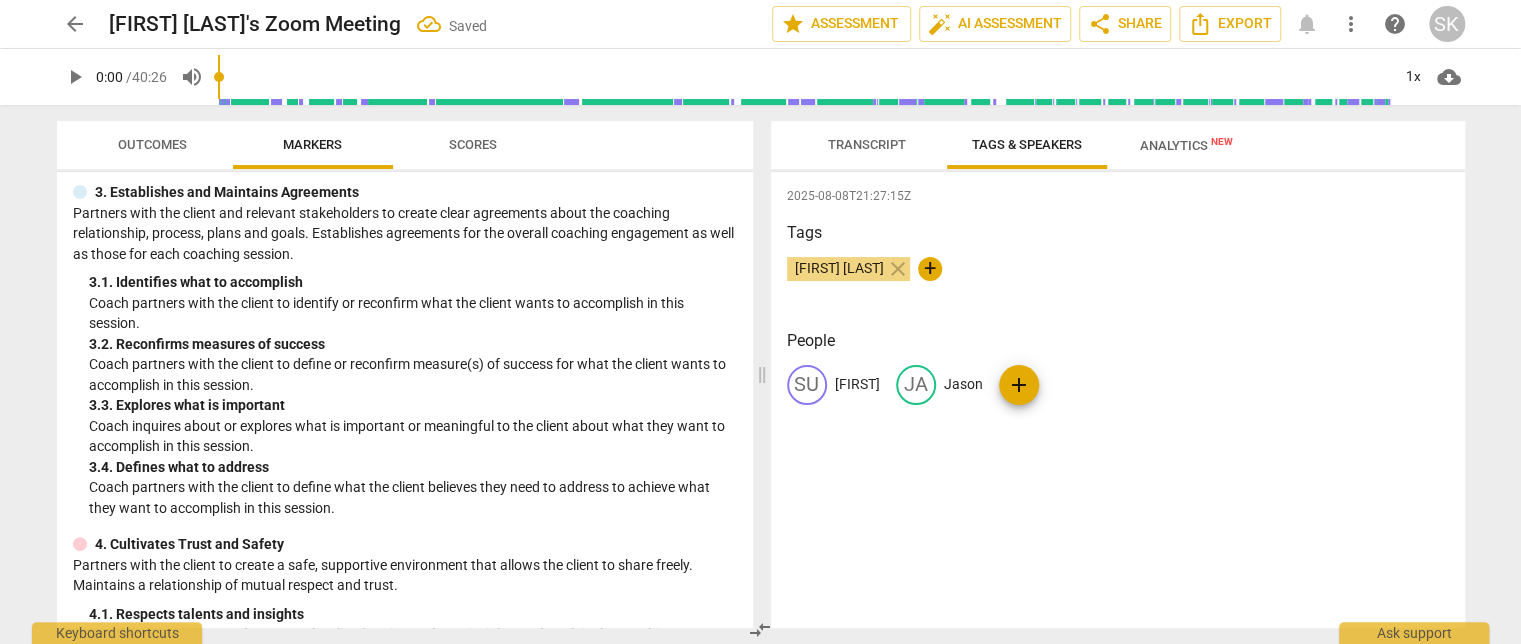 click on "Transcript" at bounding box center (867, 144) 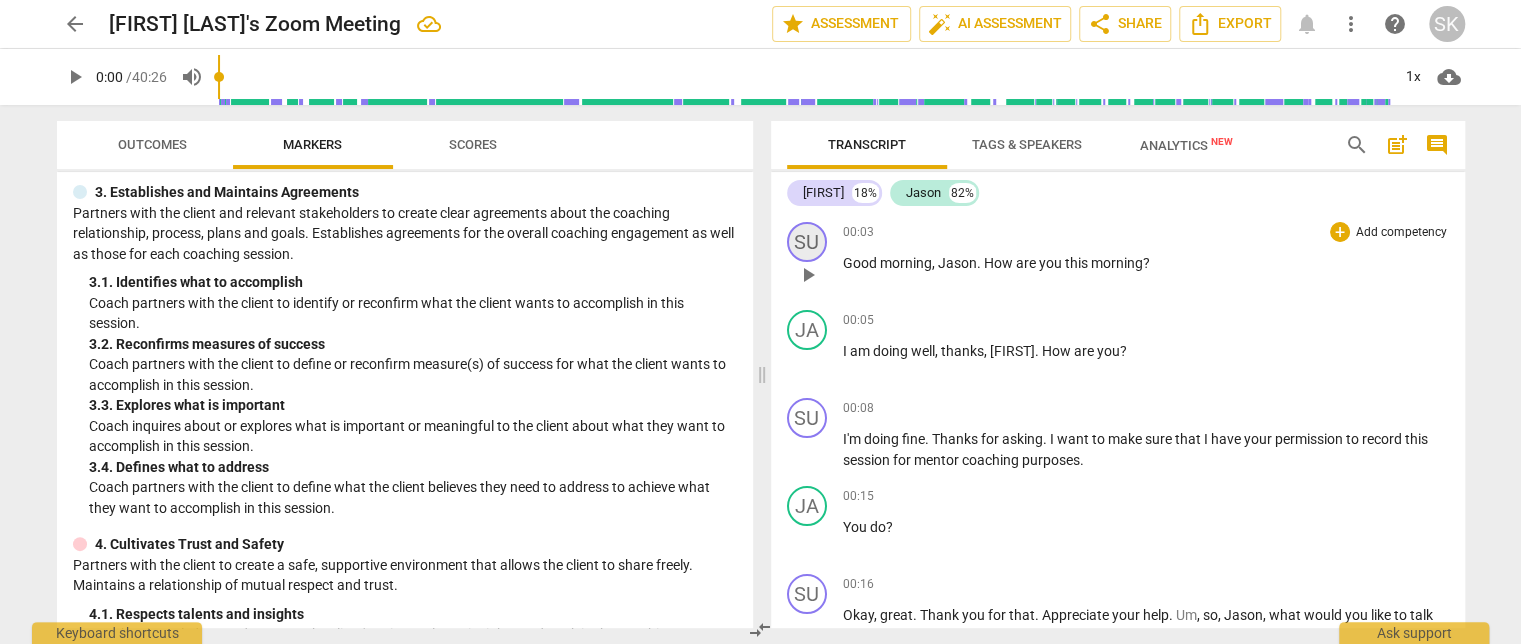 click on "SU" at bounding box center [807, 242] 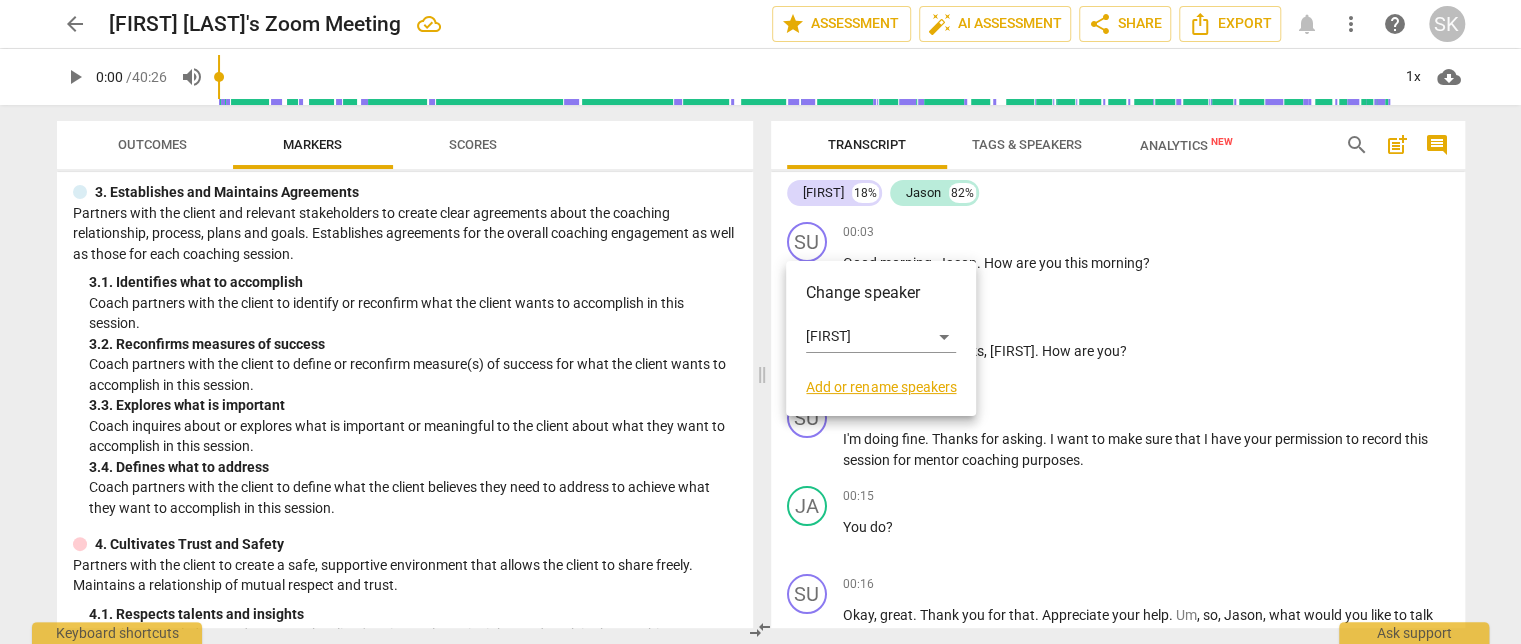 click on "Add or rename speakers" at bounding box center (881, 387) 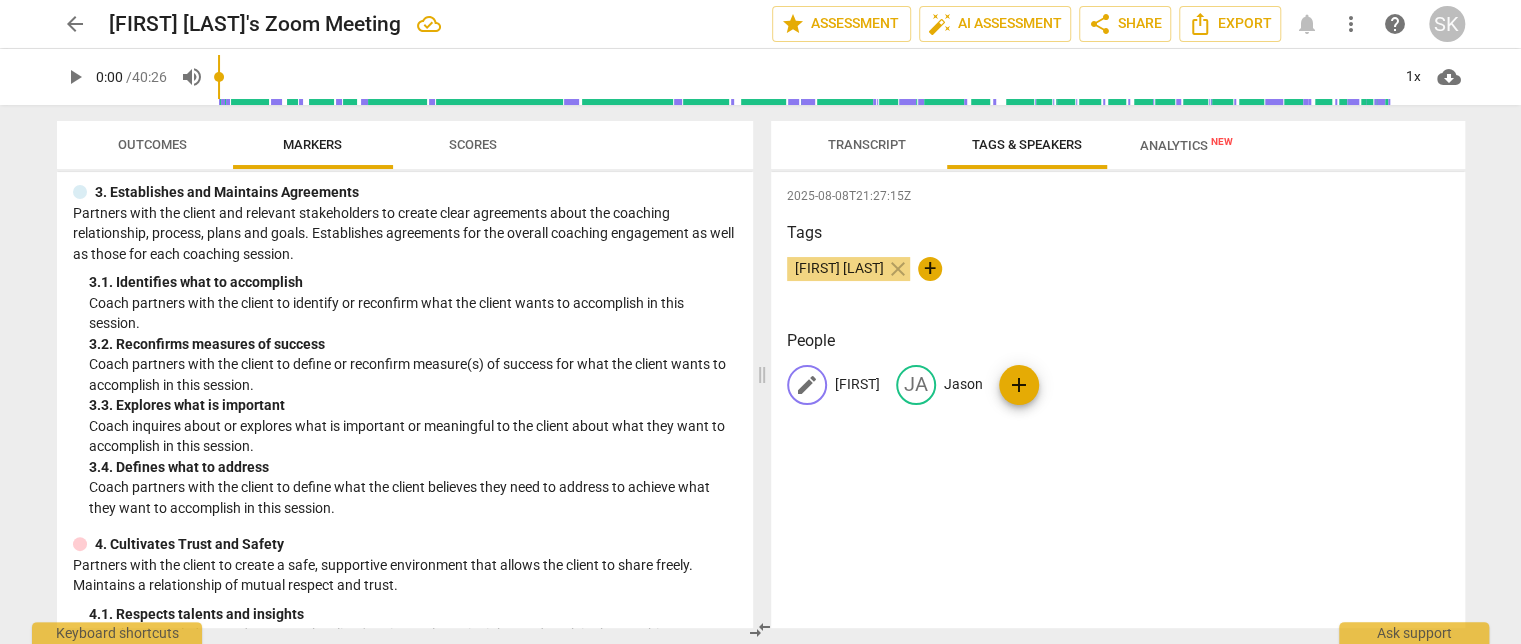click on "[FIRST]" at bounding box center [857, 384] 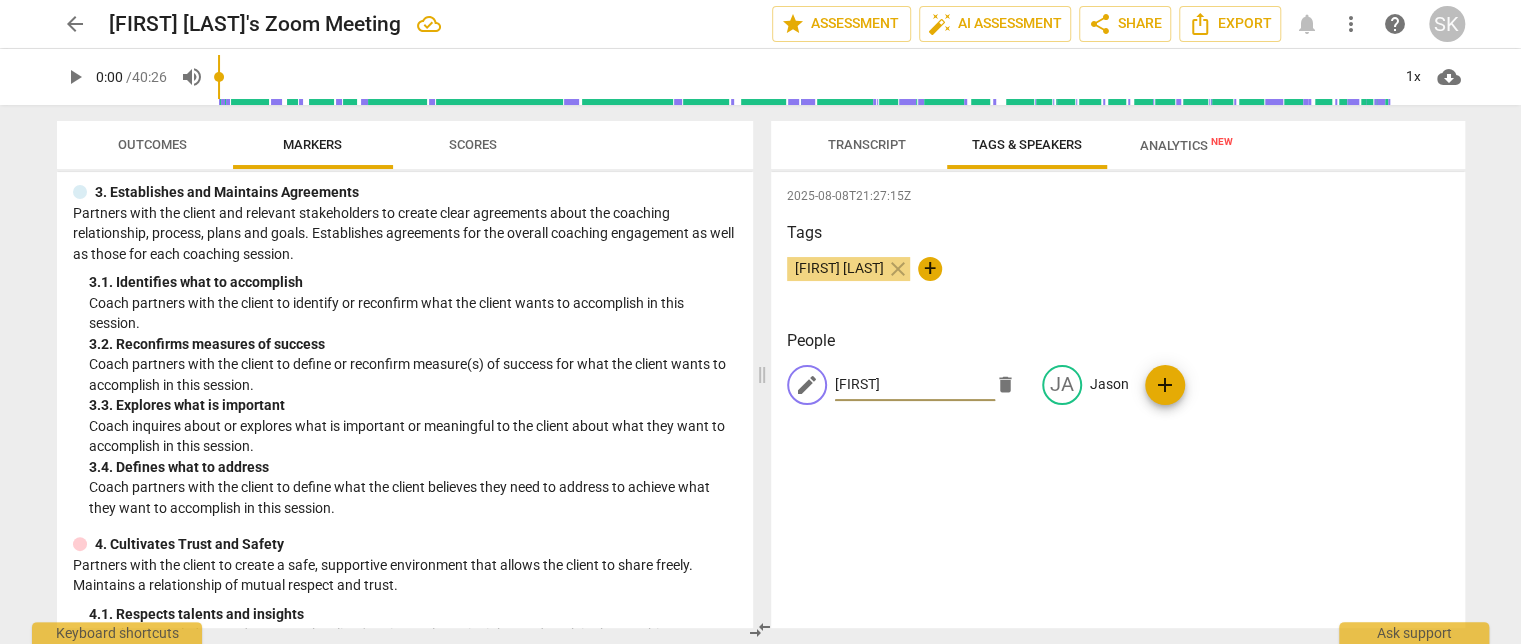 click on "[FIRST]" at bounding box center (915, 385) 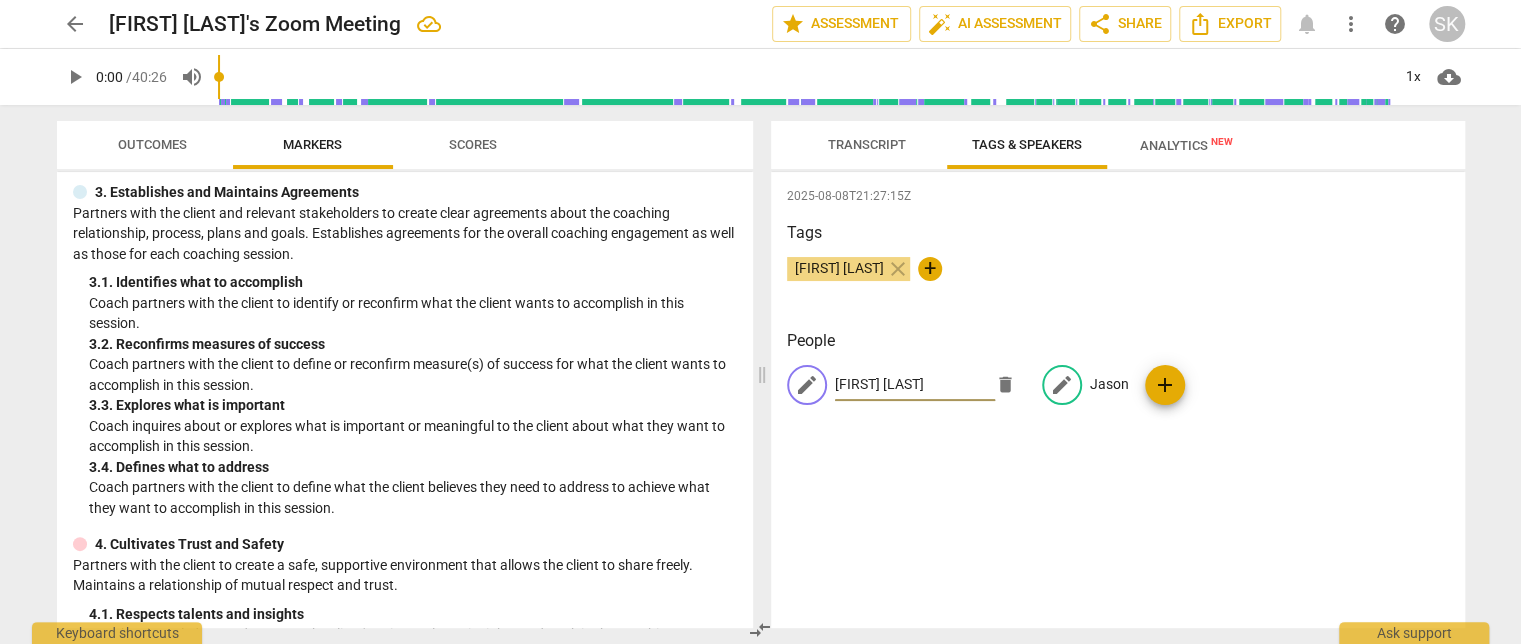 type on "[FIRST] [LAST]" 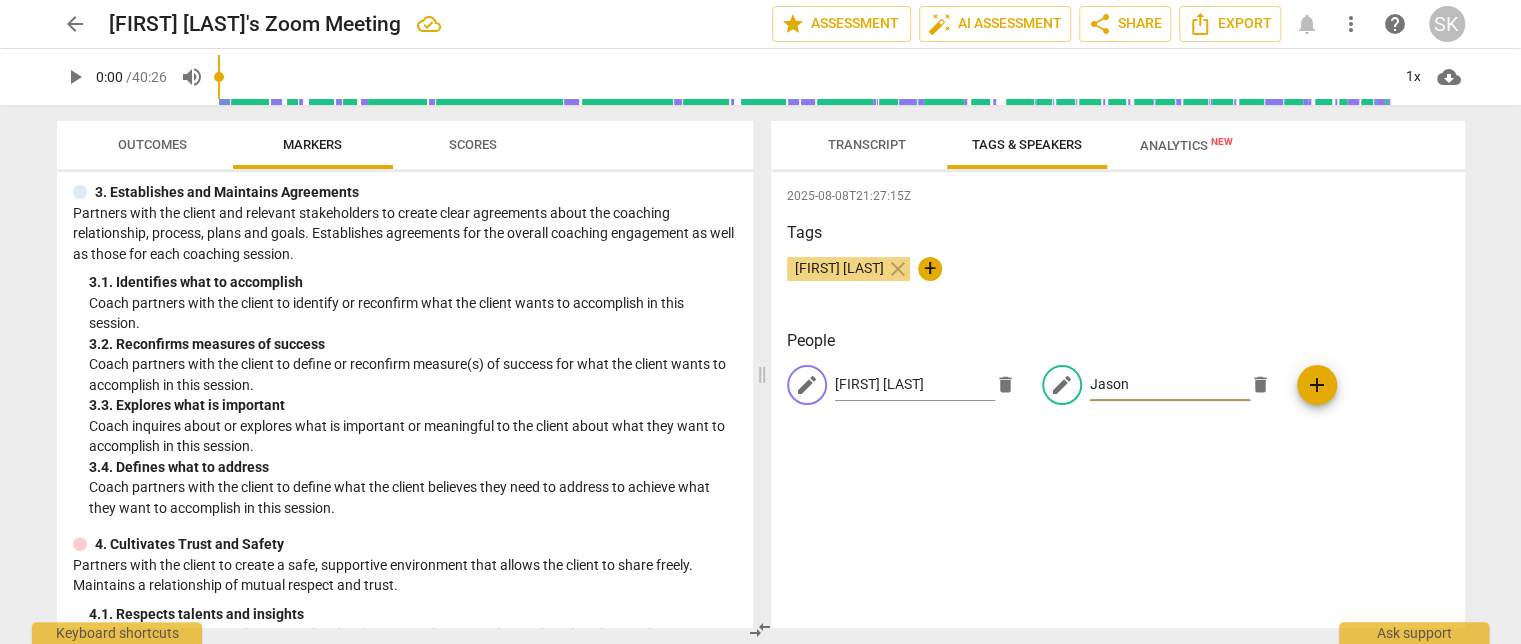click on "Jason" at bounding box center [1170, 385] 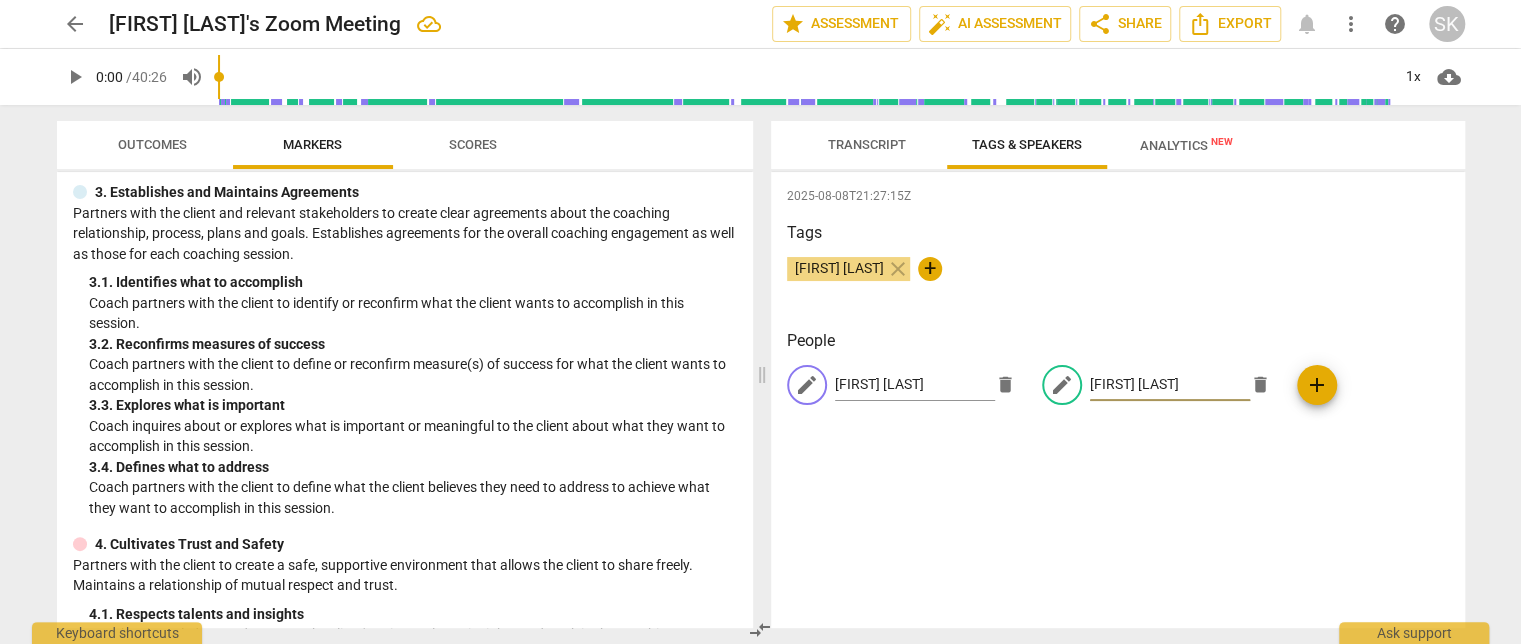 type on "[FIRST] [LAST]" 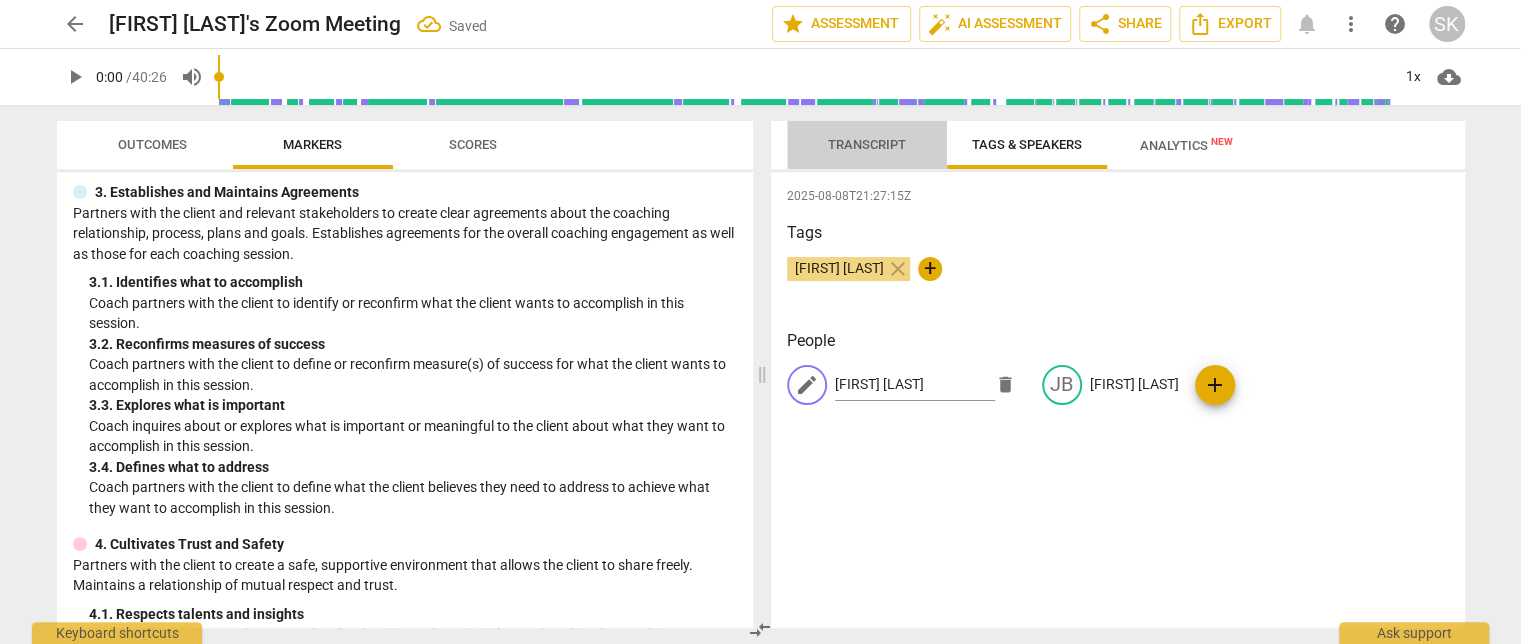 click on "Transcript" at bounding box center [867, 144] 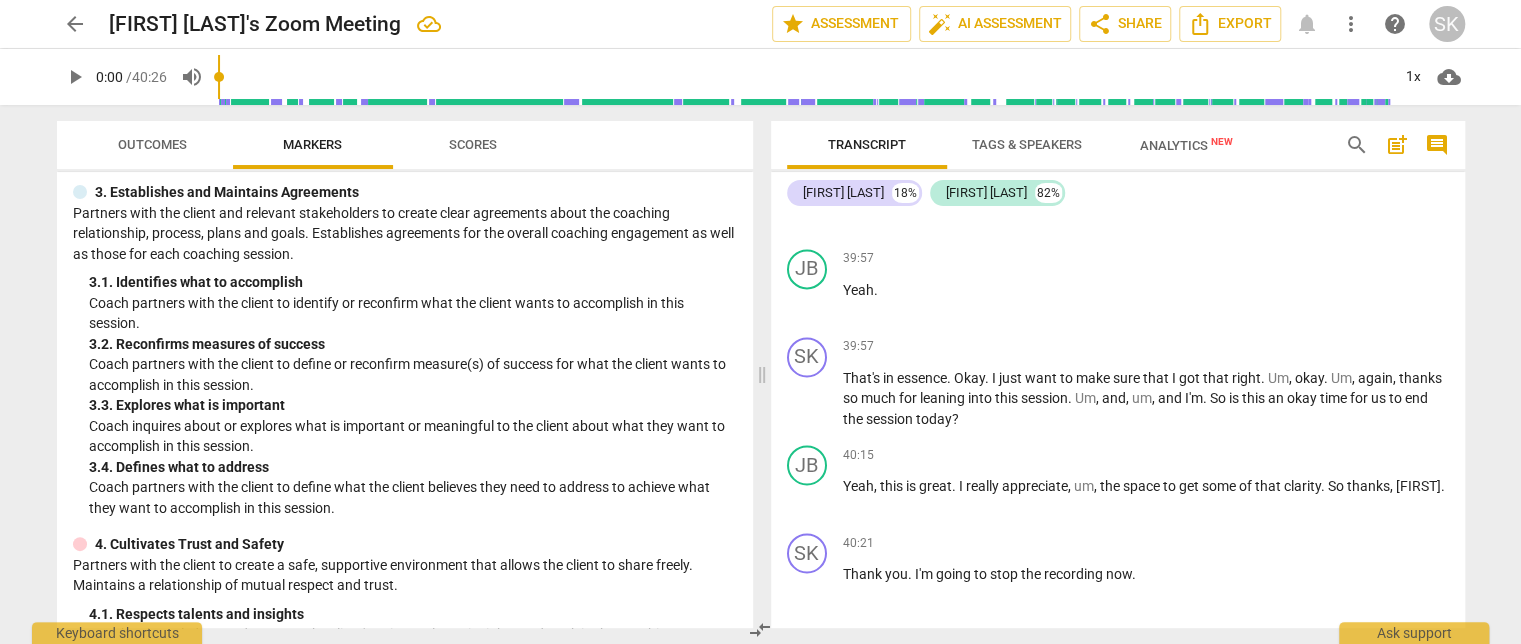 scroll, scrollTop: 10256, scrollLeft: 0, axis: vertical 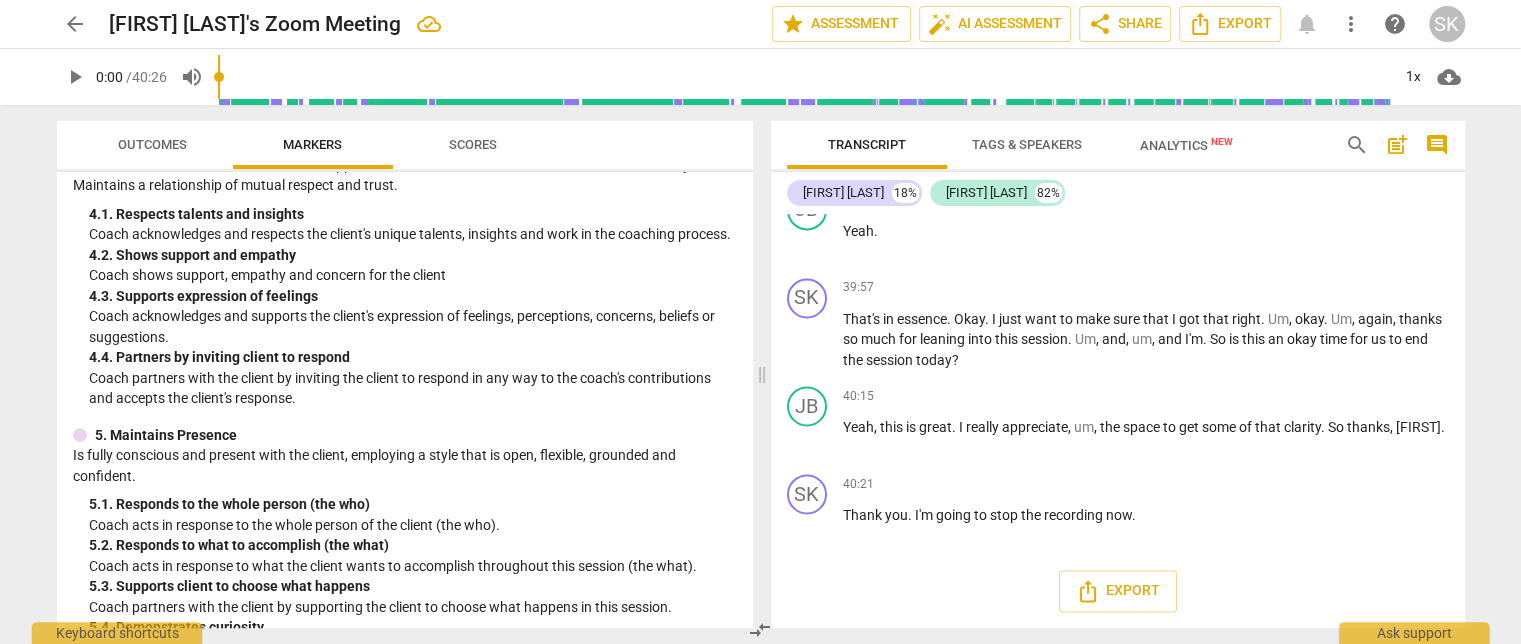 click on "Scores" at bounding box center [473, 144] 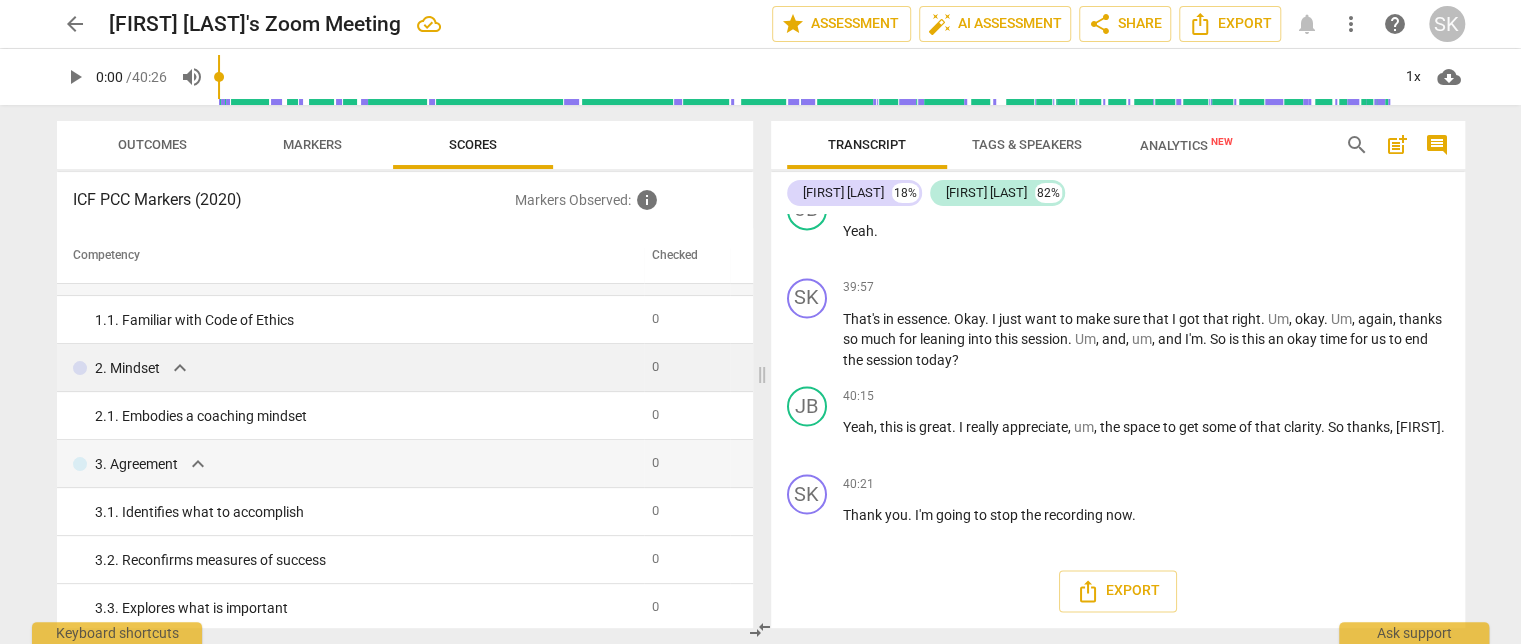 scroll, scrollTop: 0, scrollLeft: 0, axis: both 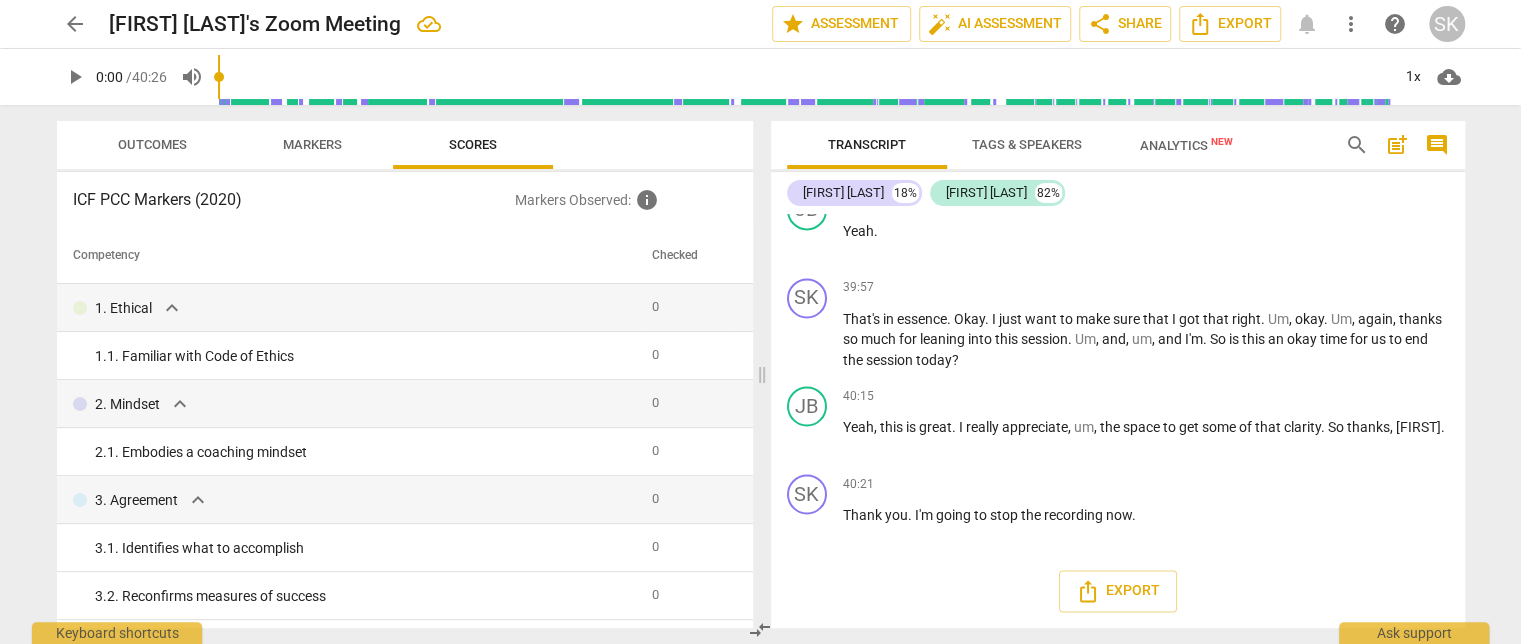 click on "Markers" at bounding box center [312, 144] 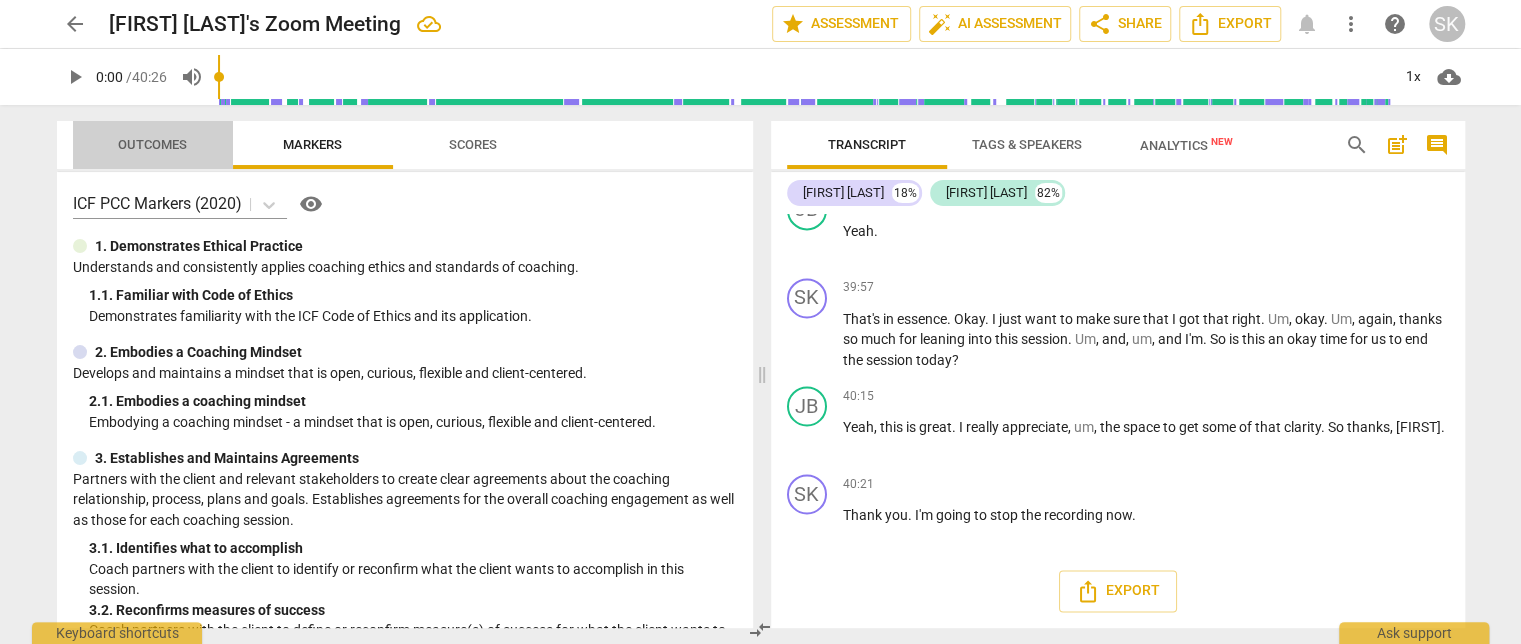 click on "Outcomes" at bounding box center [152, 144] 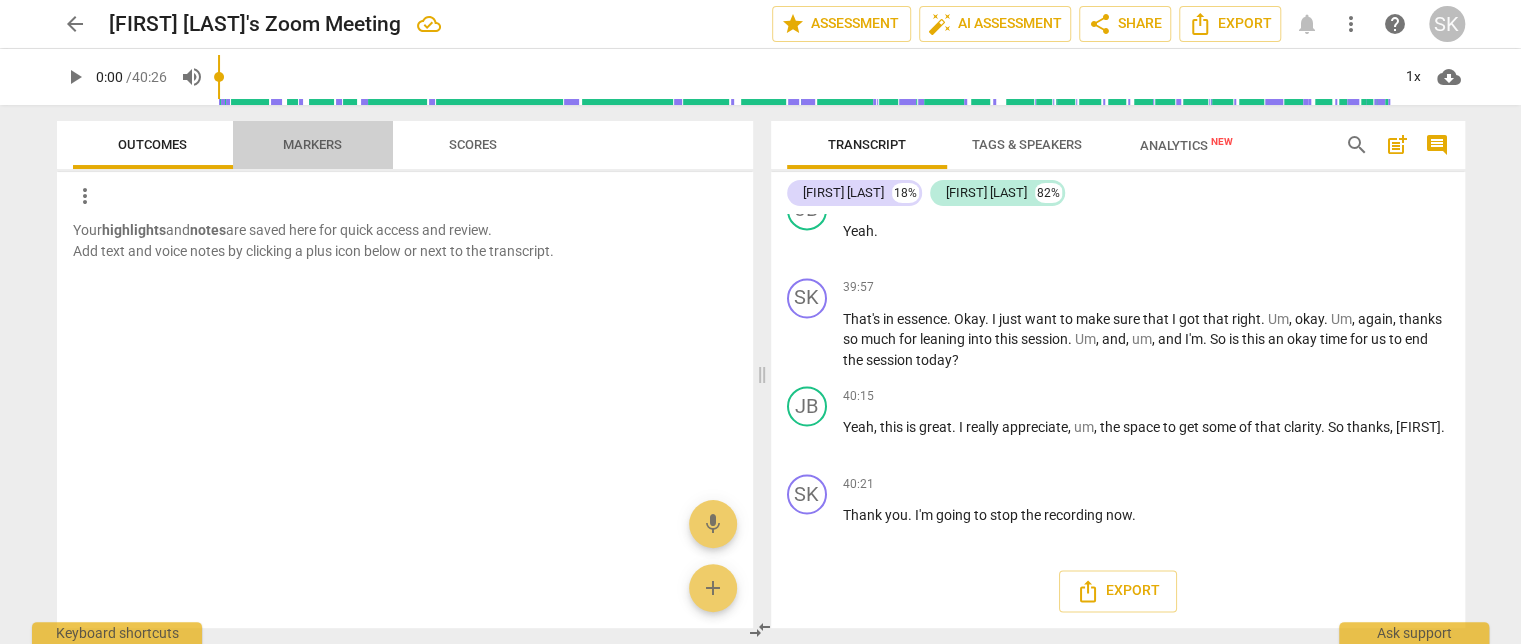 click on "Markers" at bounding box center [312, 144] 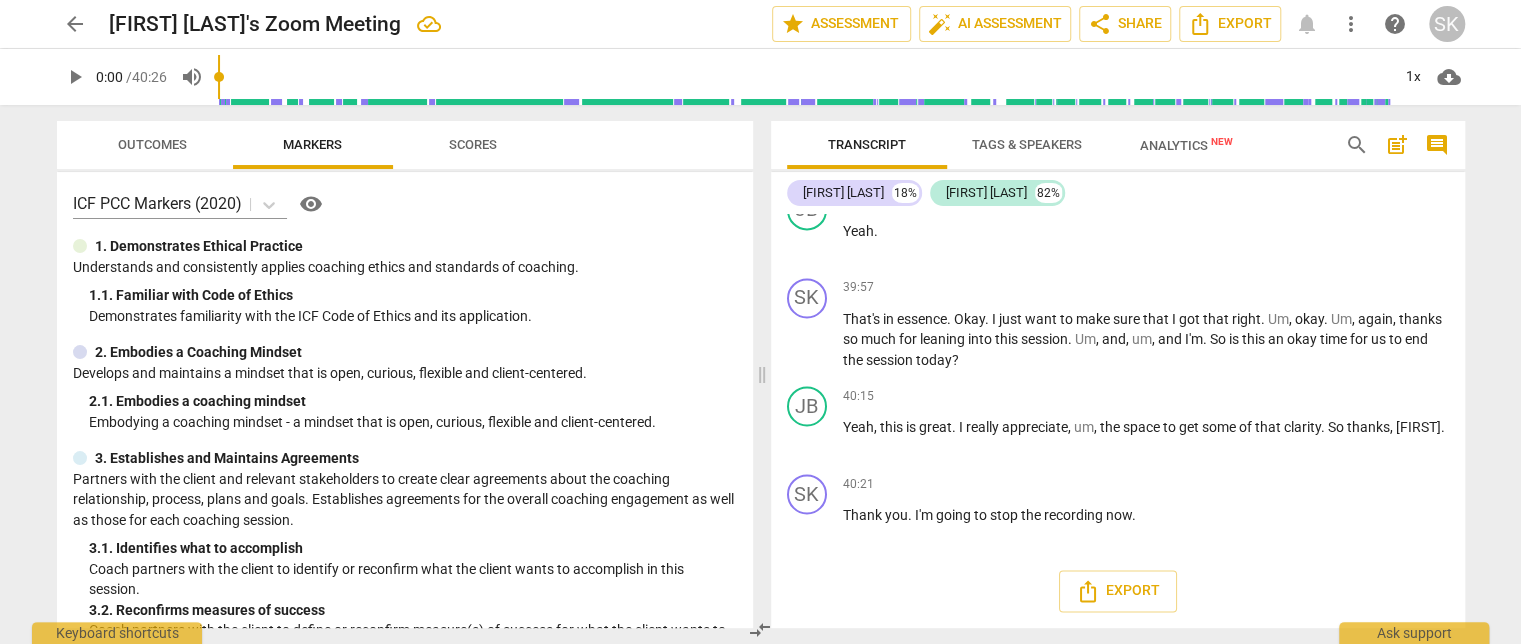 click on "Scores" at bounding box center (473, 144) 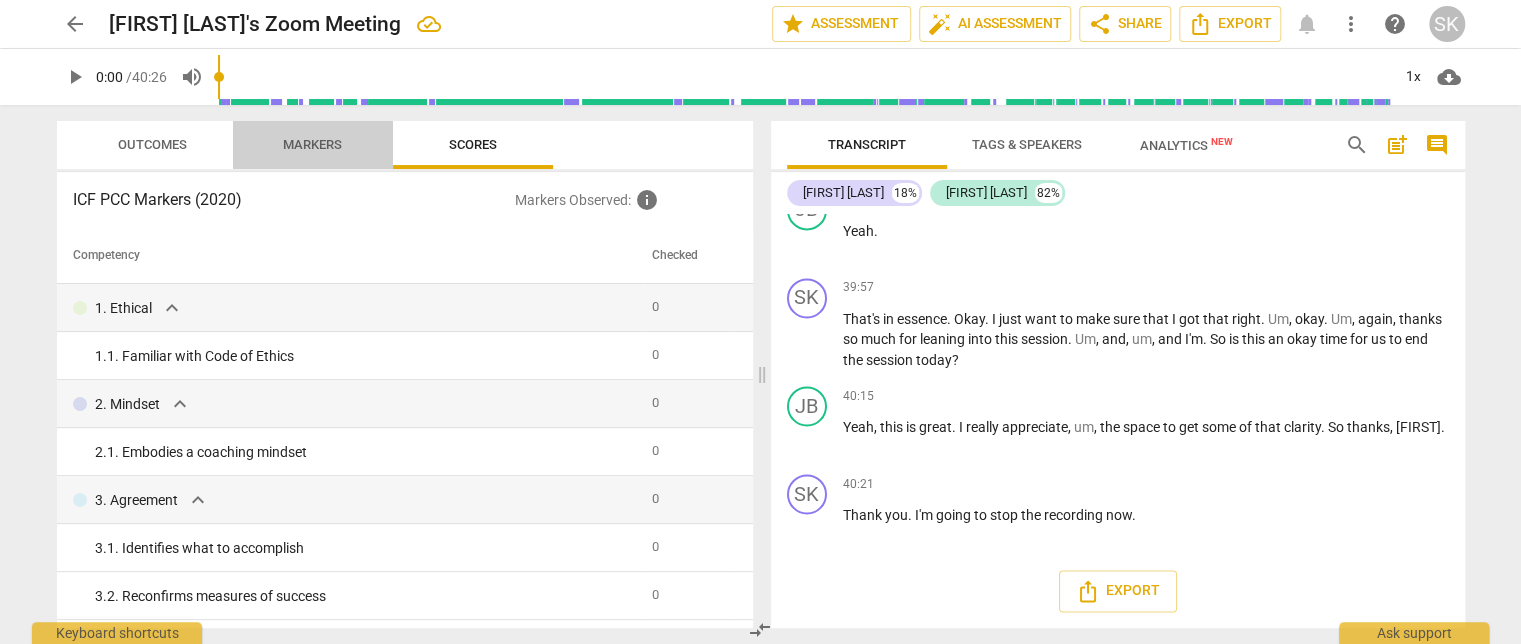 drag, startPoint x: 311, startPoint y: 142, endPoint x: 409, endPoint y: 167, distance: 101.13852 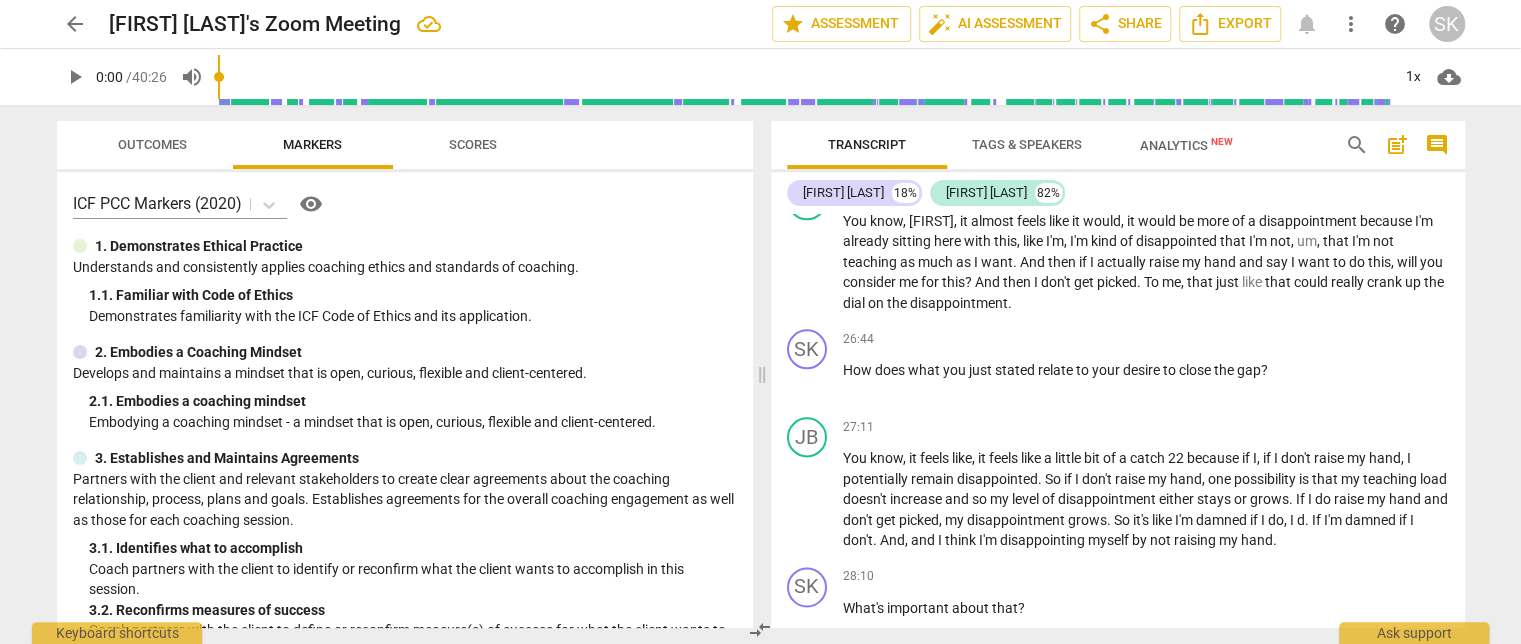 scroll, scrollTop: 5056, scrollLeft: 0, axis: vertical 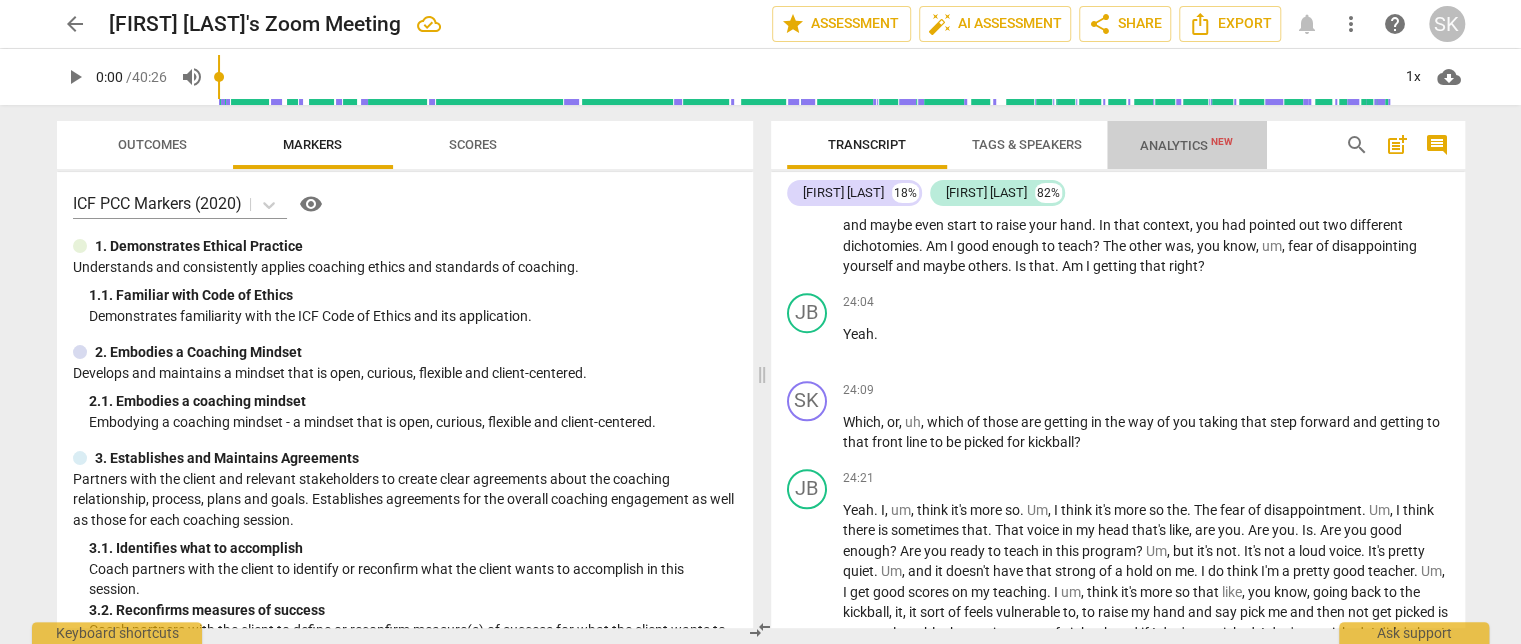 click on "Analytics   New" at bounding box center [1186, 145] 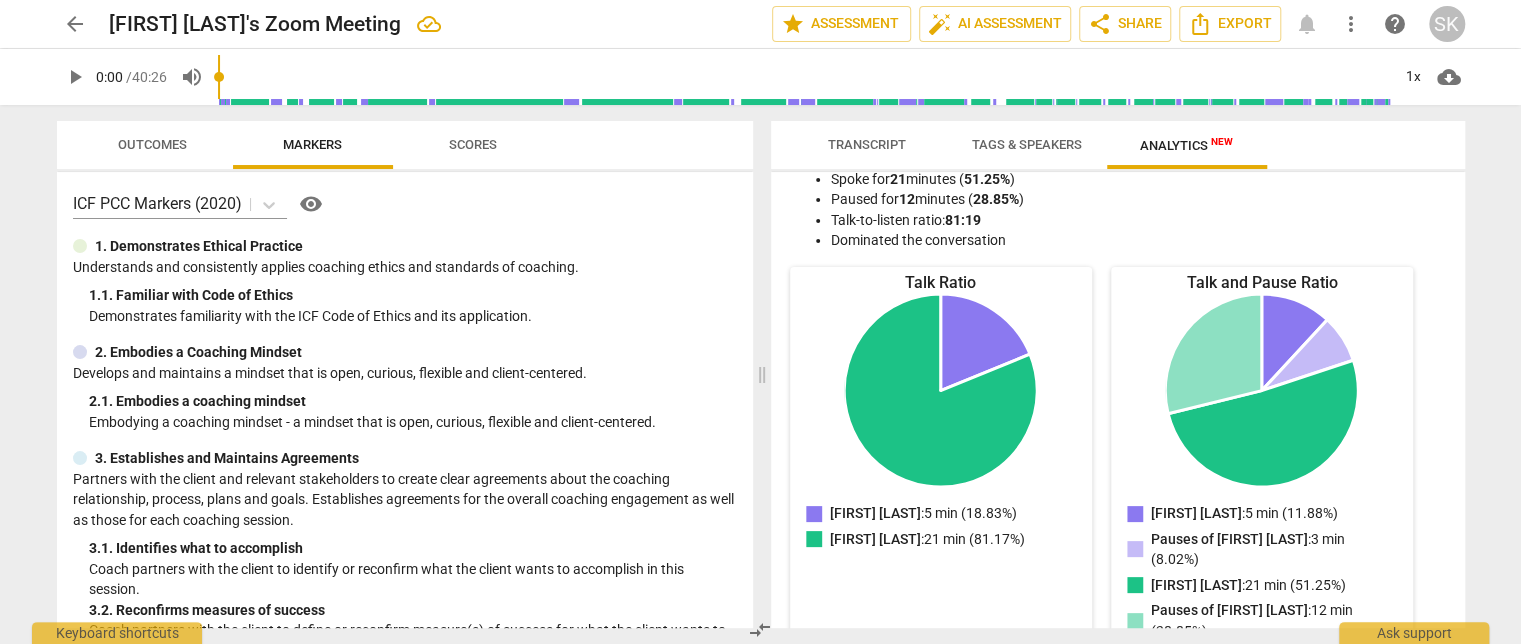 scroll, scrollTop: 0, scrollLeft: 0, axis: both 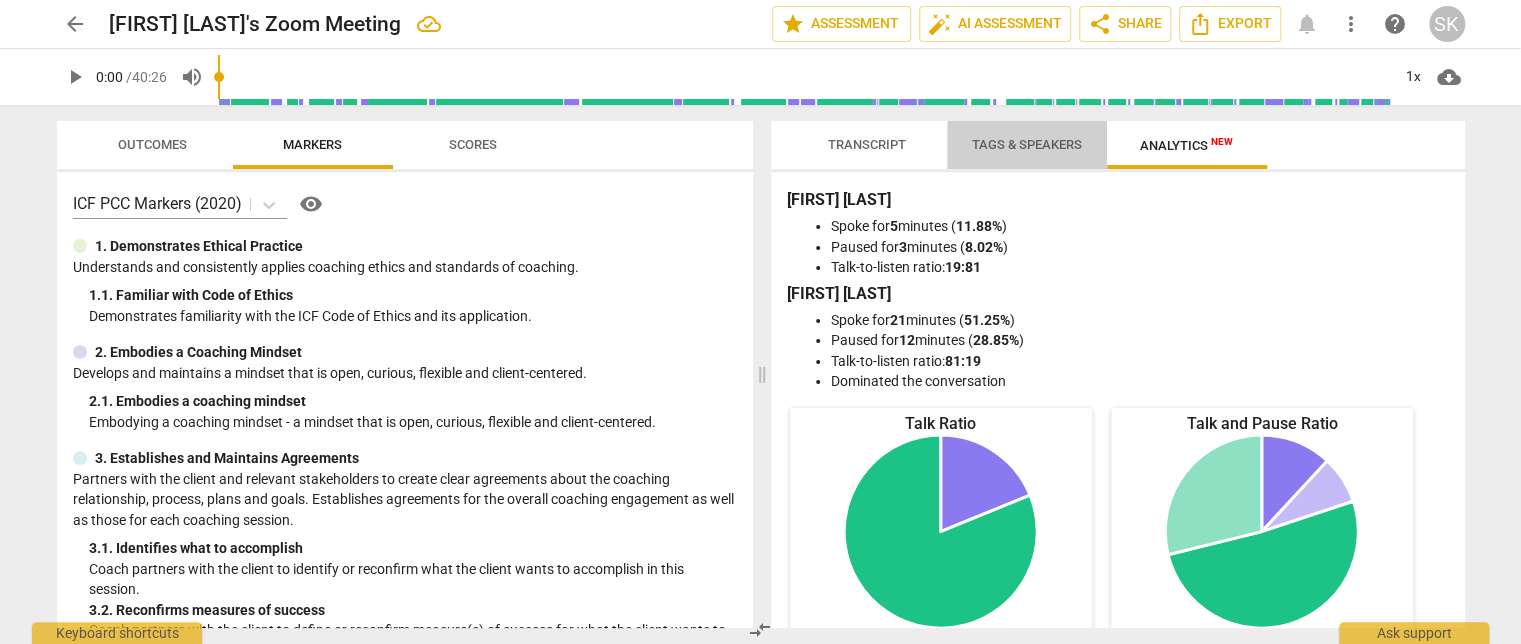 click on "Tags & Speakers" at bounding box center [1027, 144] 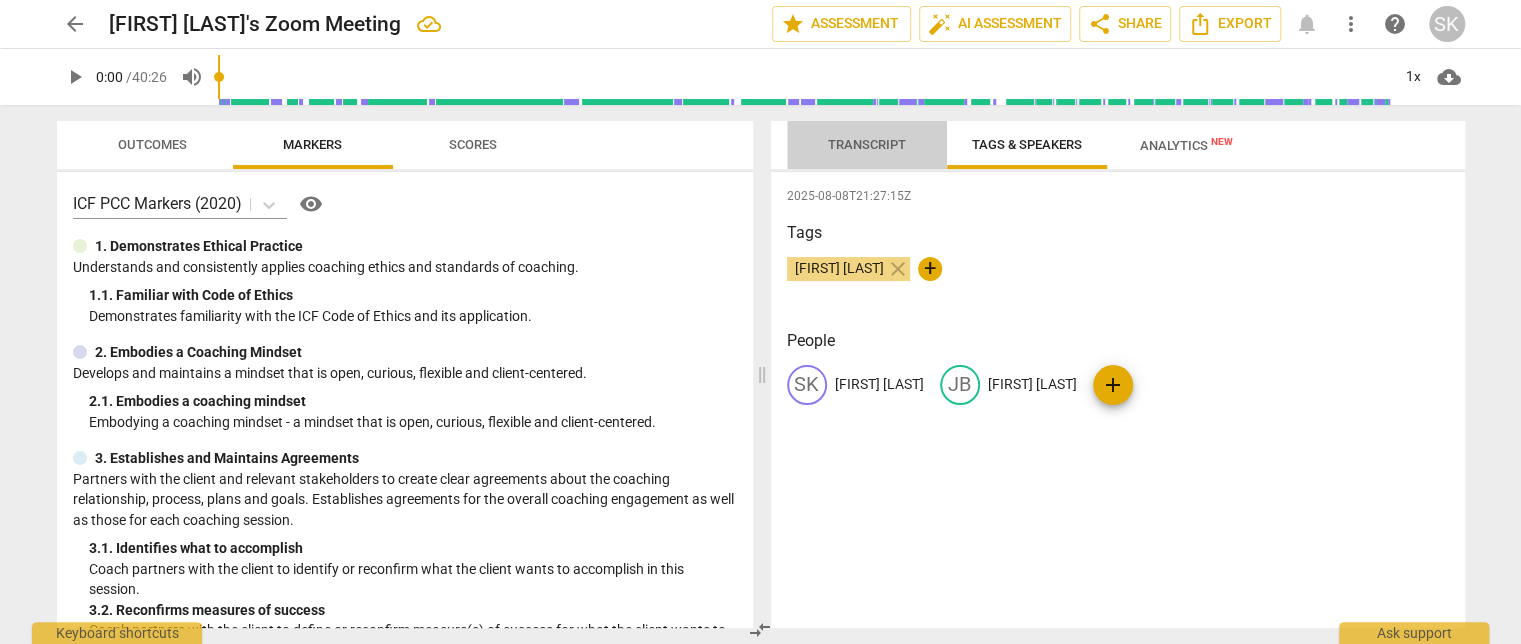 click on "Transcript" at bounding box center (867, 144) 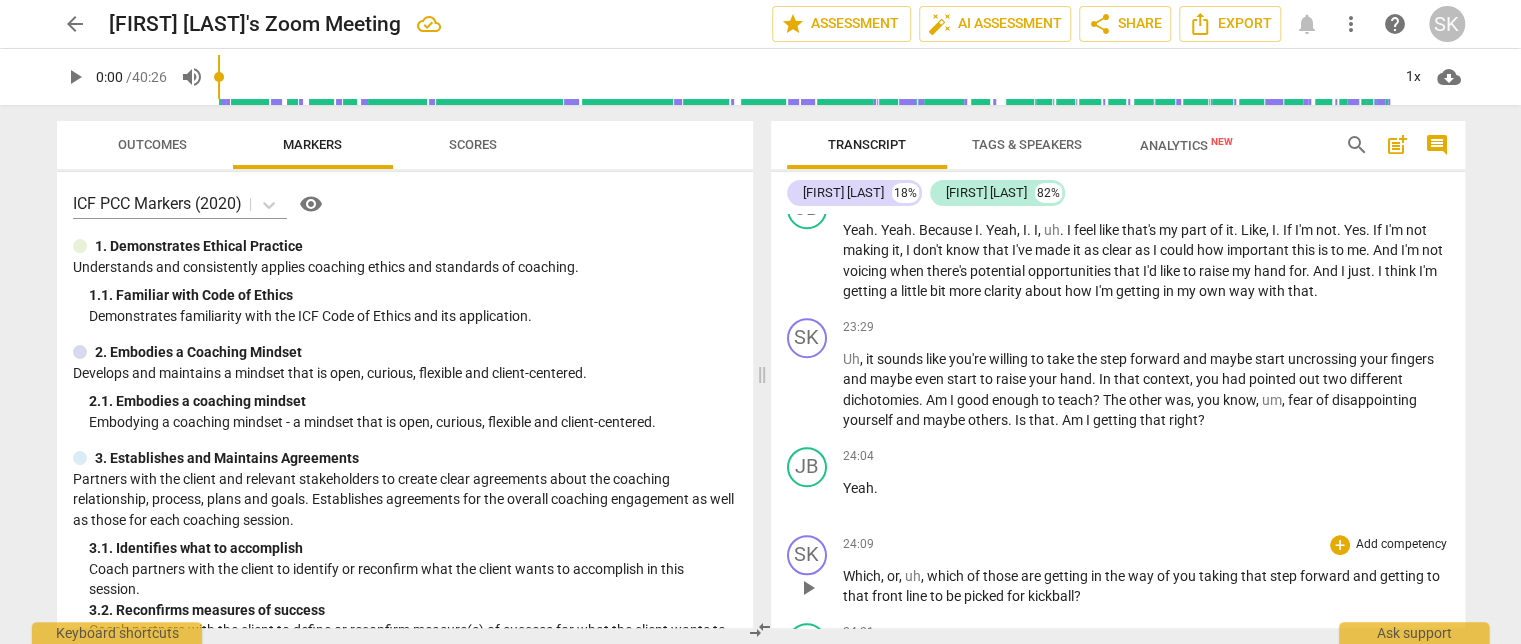 scroll, scrollTop: 4789, scrollLeft: 0, axis: vertical 